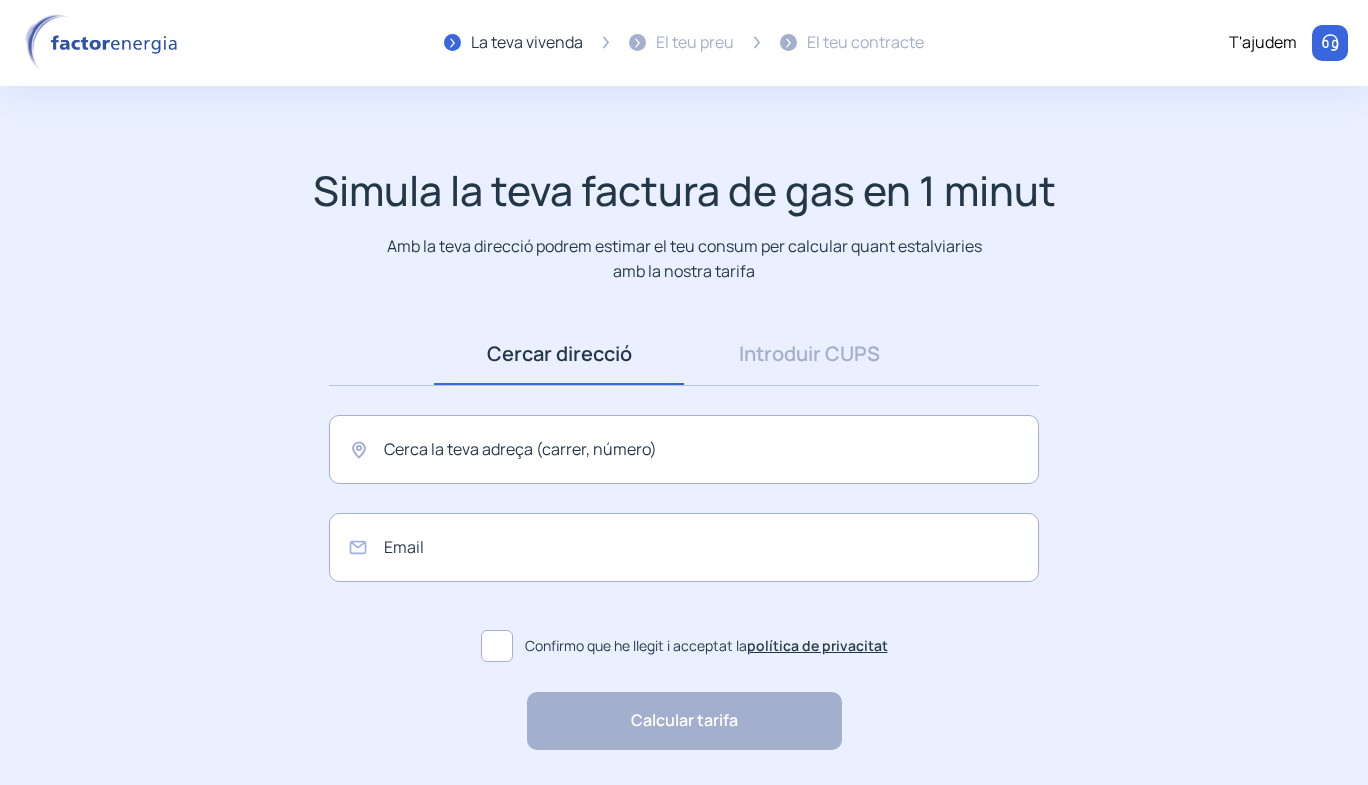 scroll, scrollTop: 0, scrollLeft: 0, axis: both 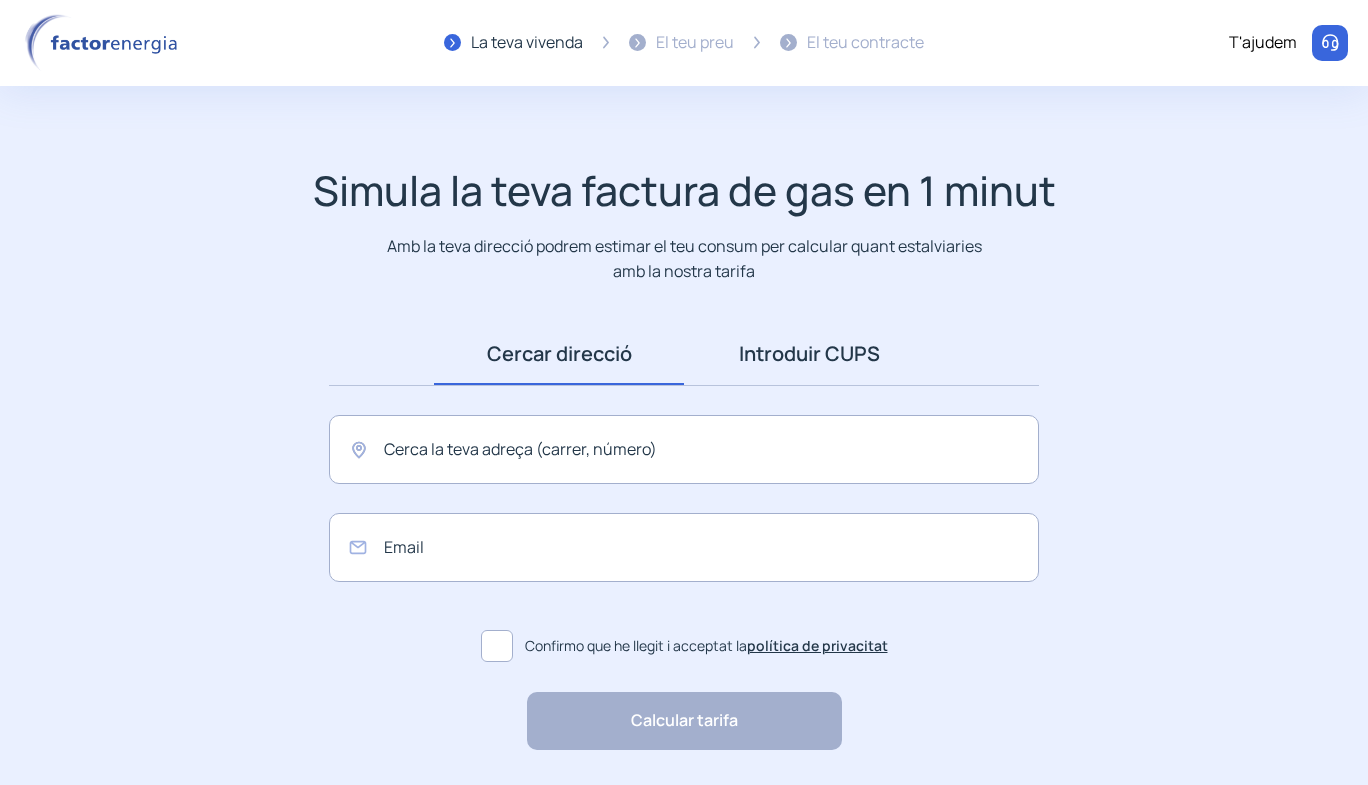 click on "Introduir CUPS" at bounding box center [809, 354] 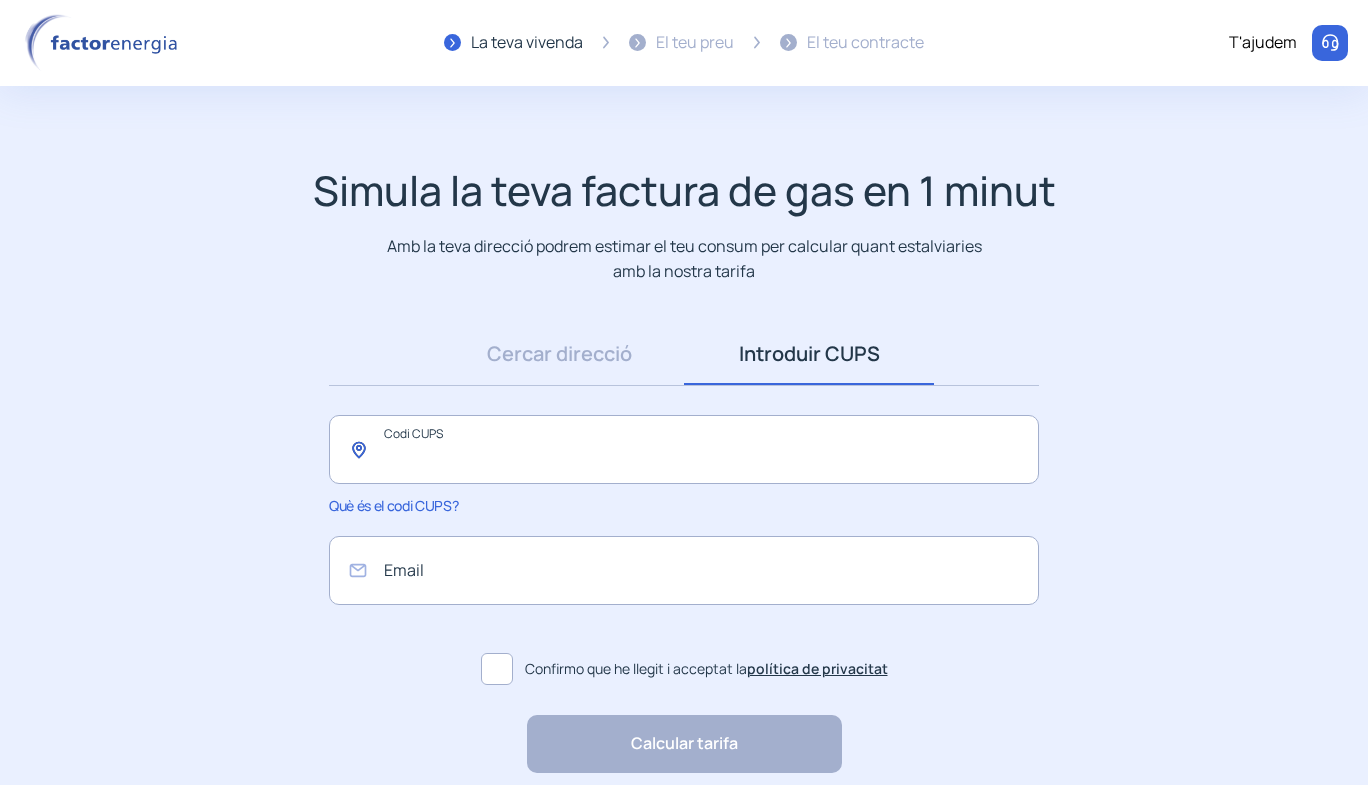 click 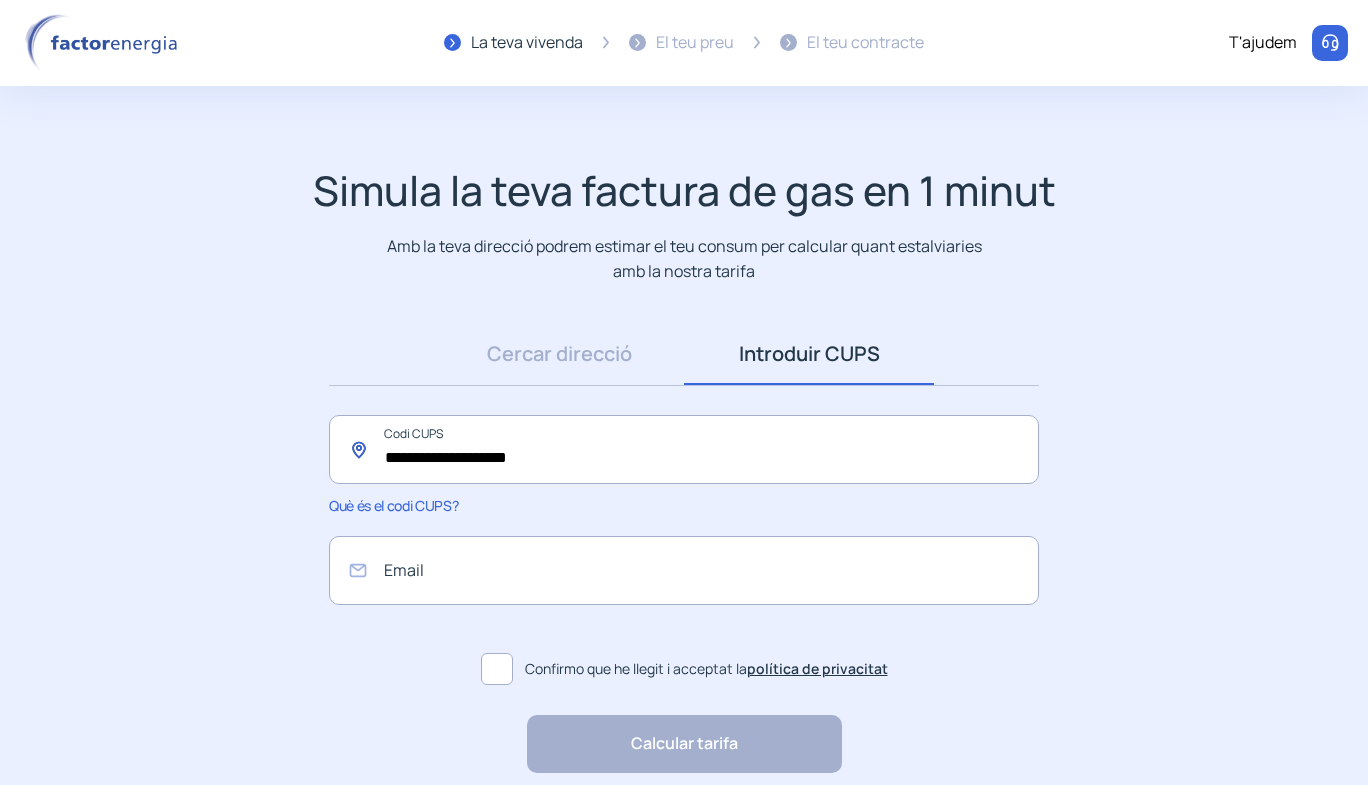 type on "**********" 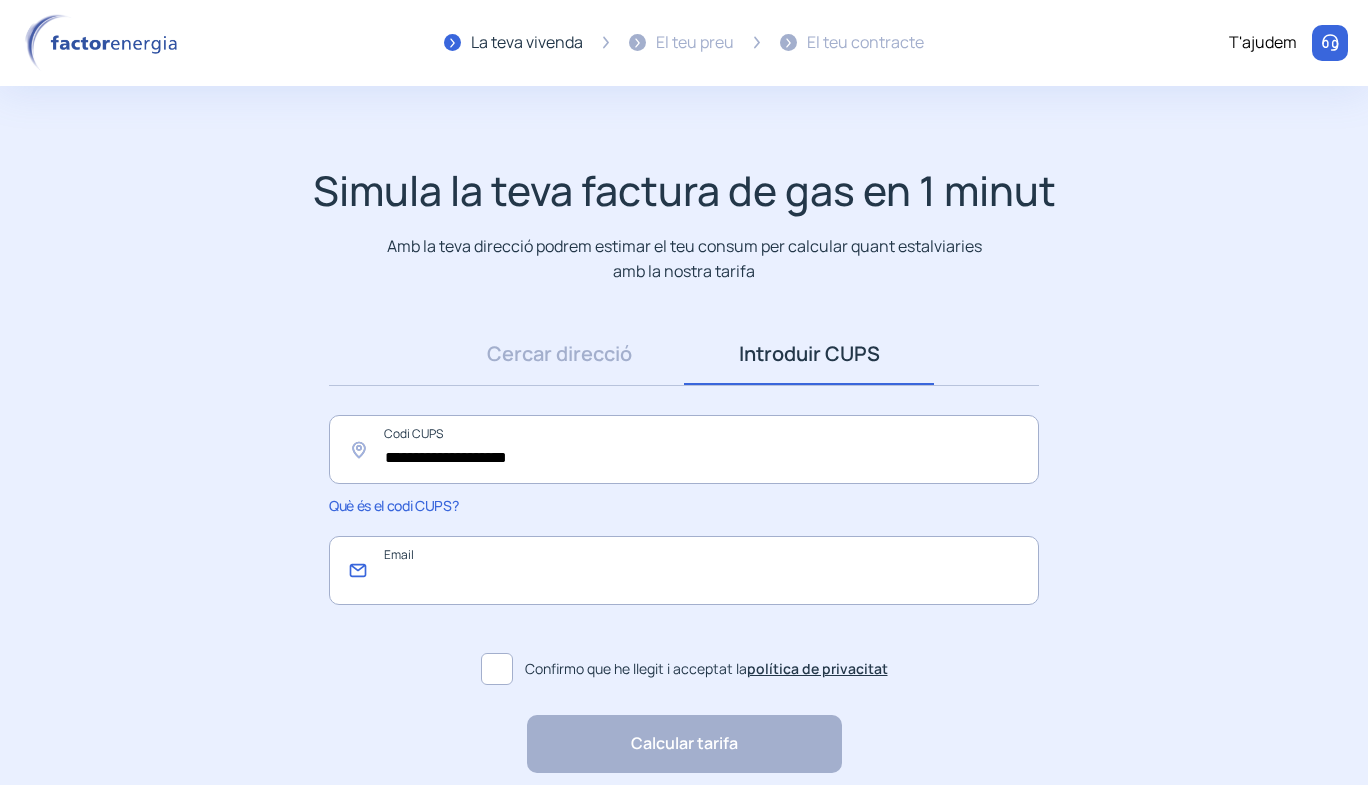 click 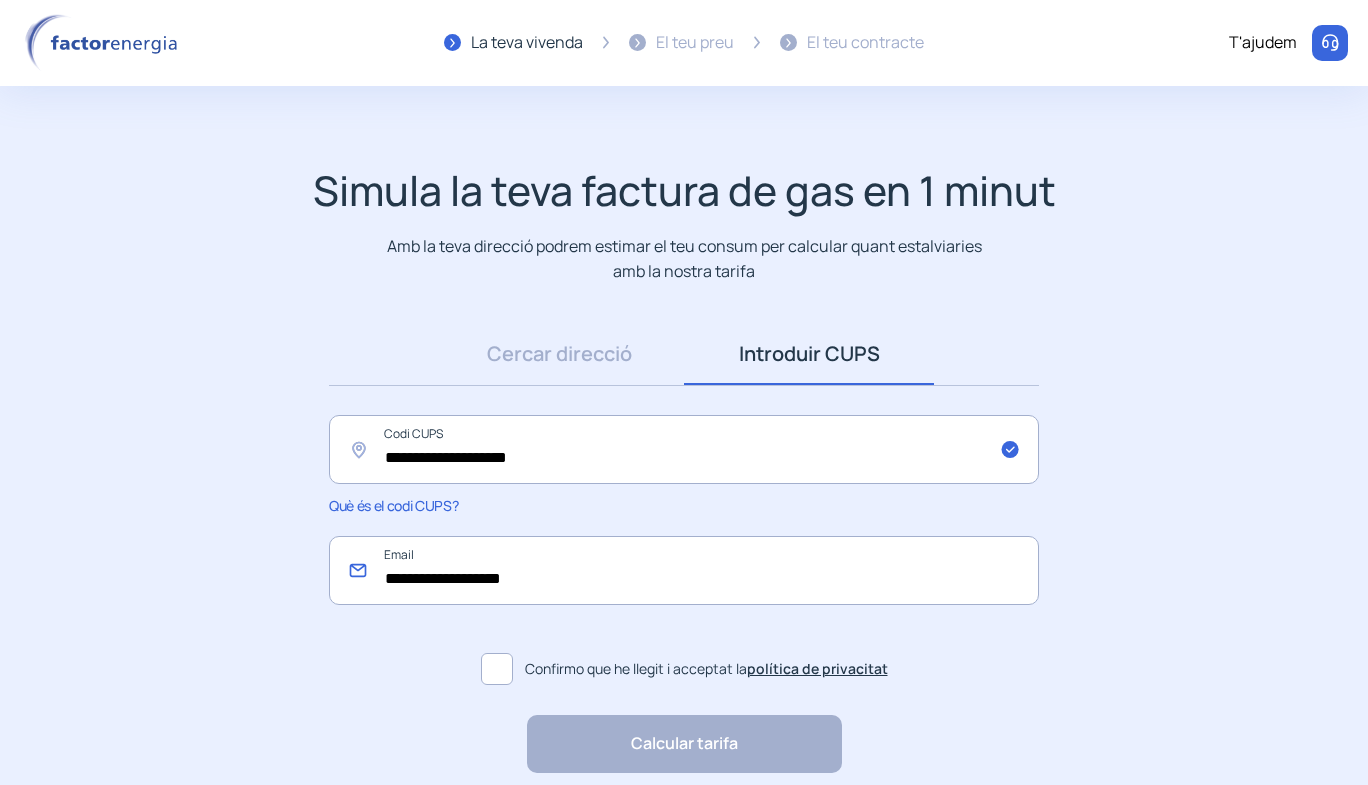 type on "**********" 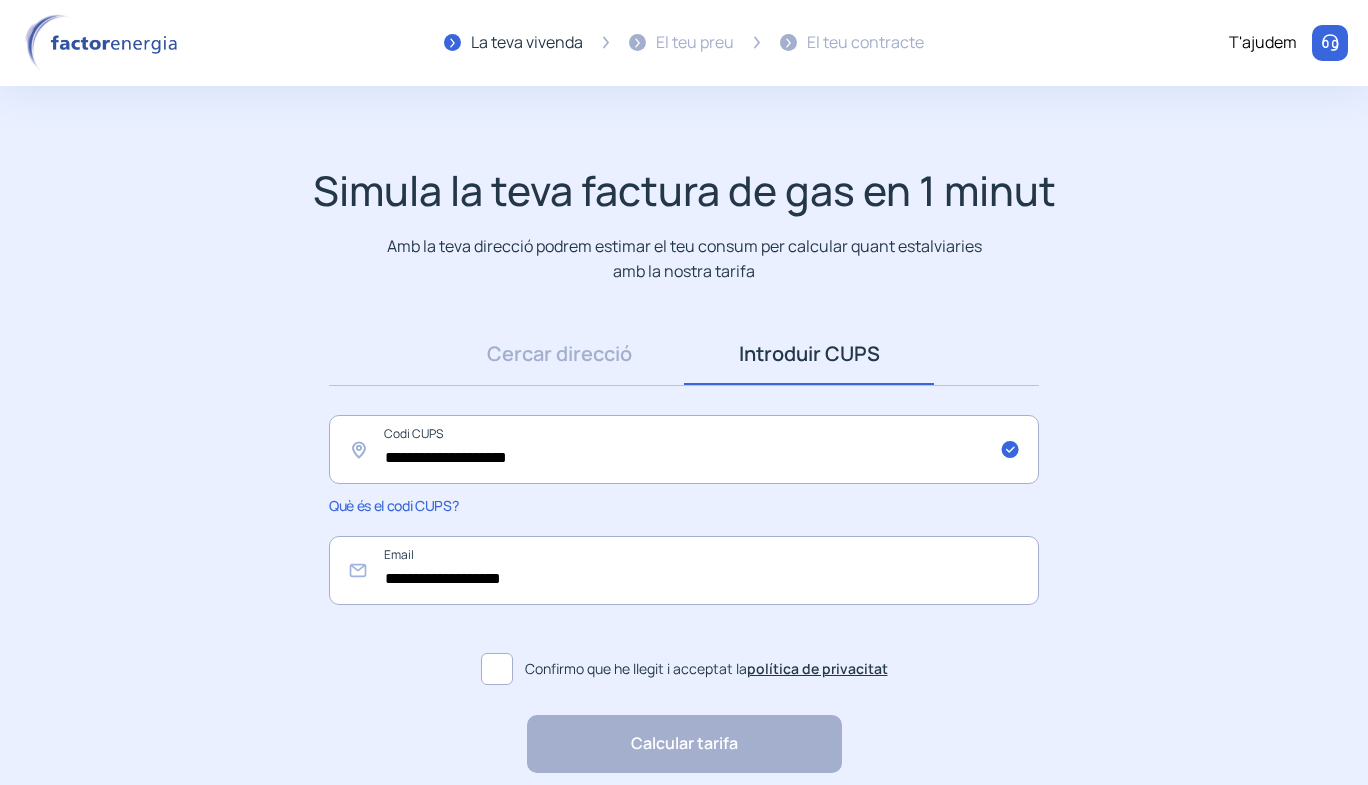 click 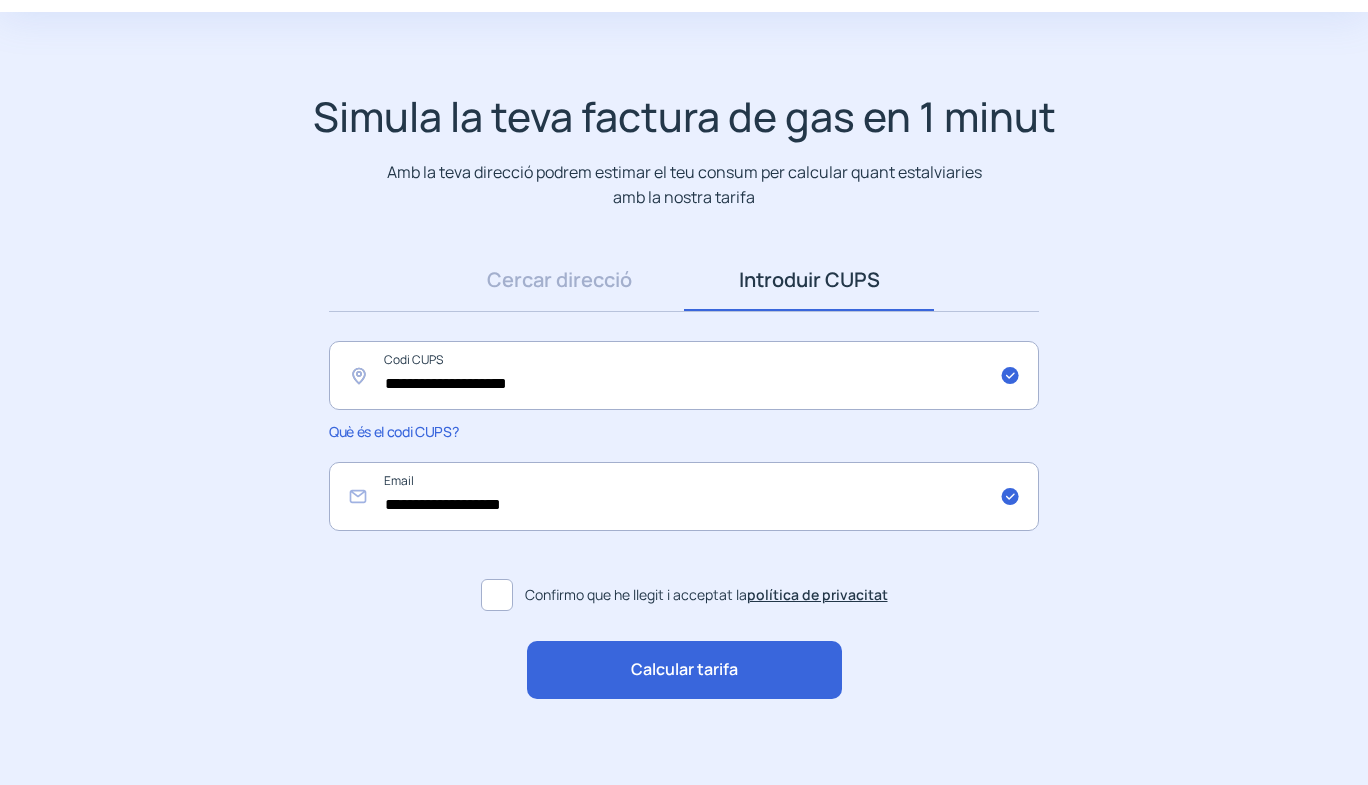 scroll, scrollTop: 74, scrollLeft: 0, axis: vertical 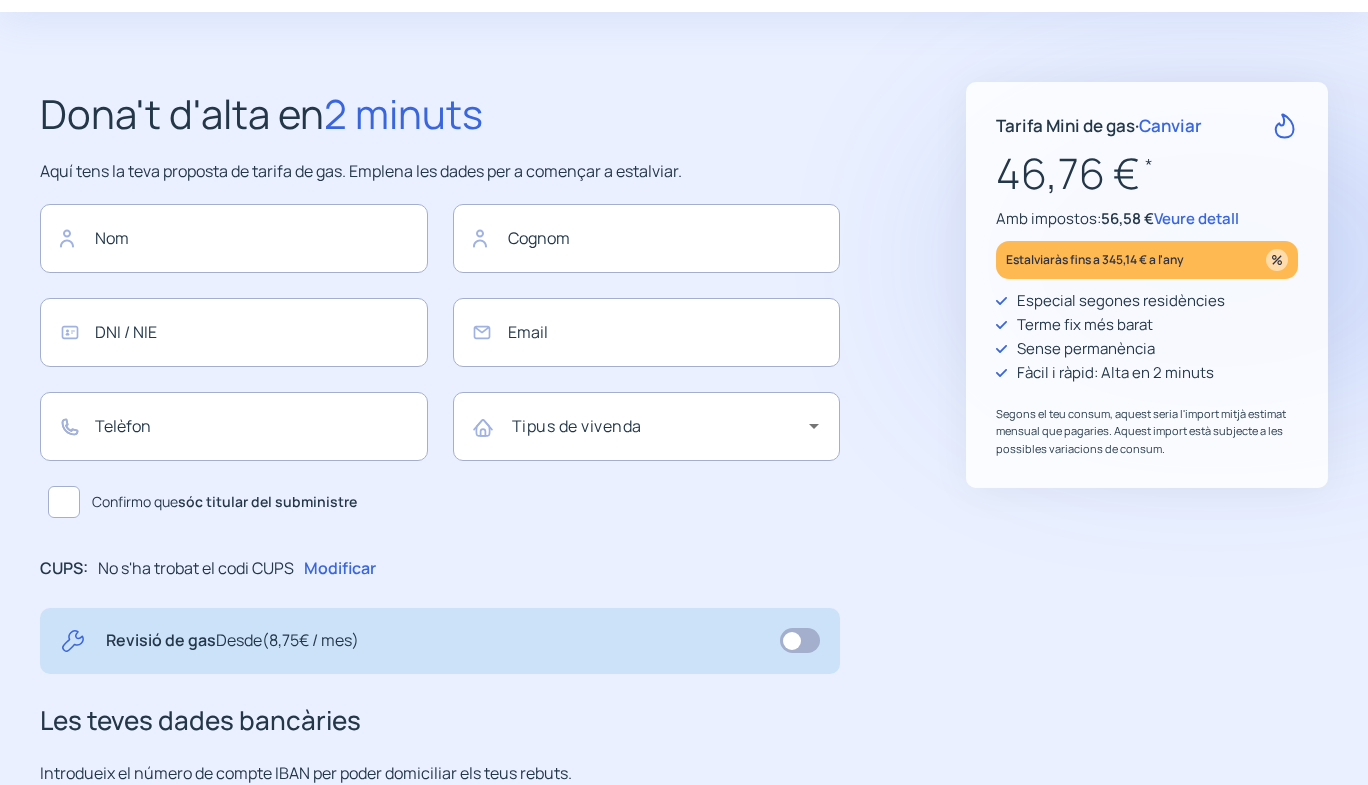 type on "**********" 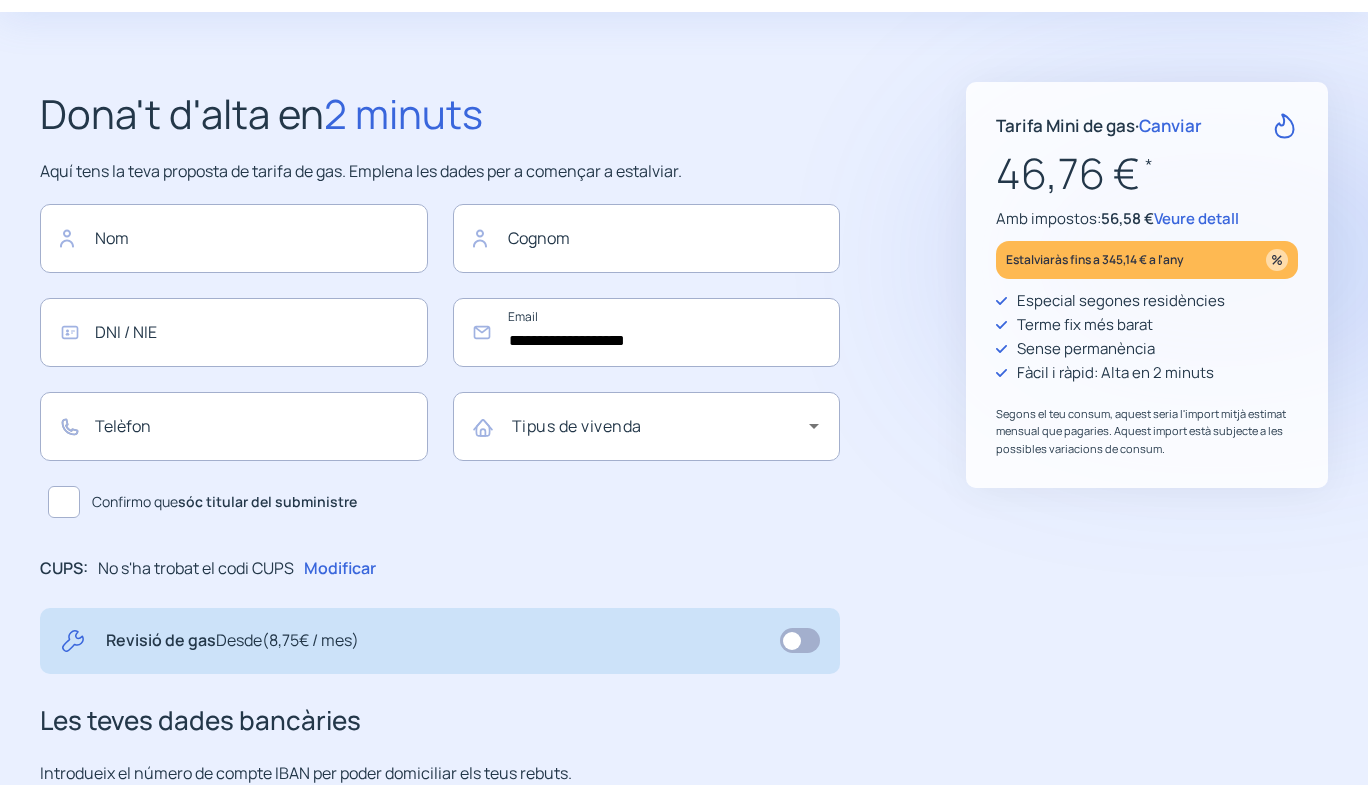 scroll, scrollTop: 0, scrollLeft: 0, axis: both 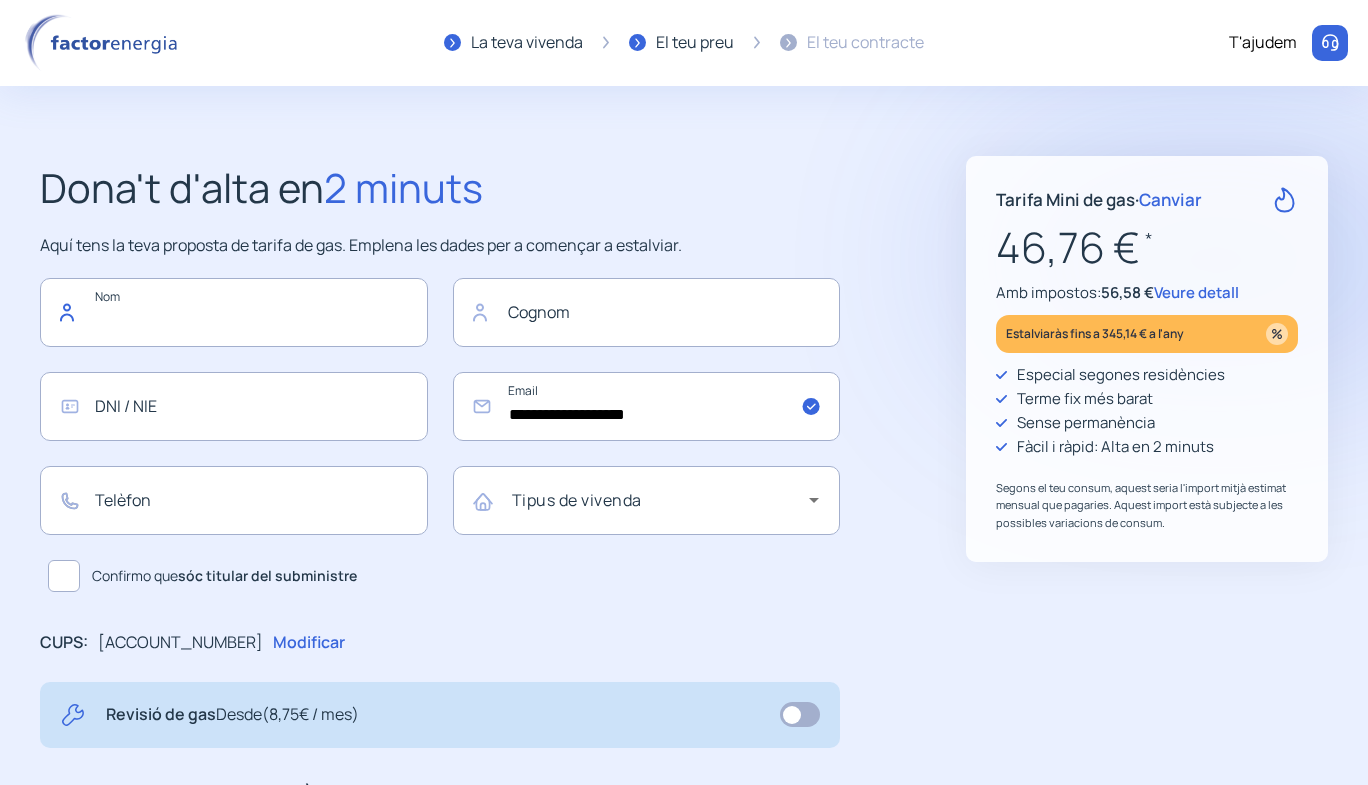 click 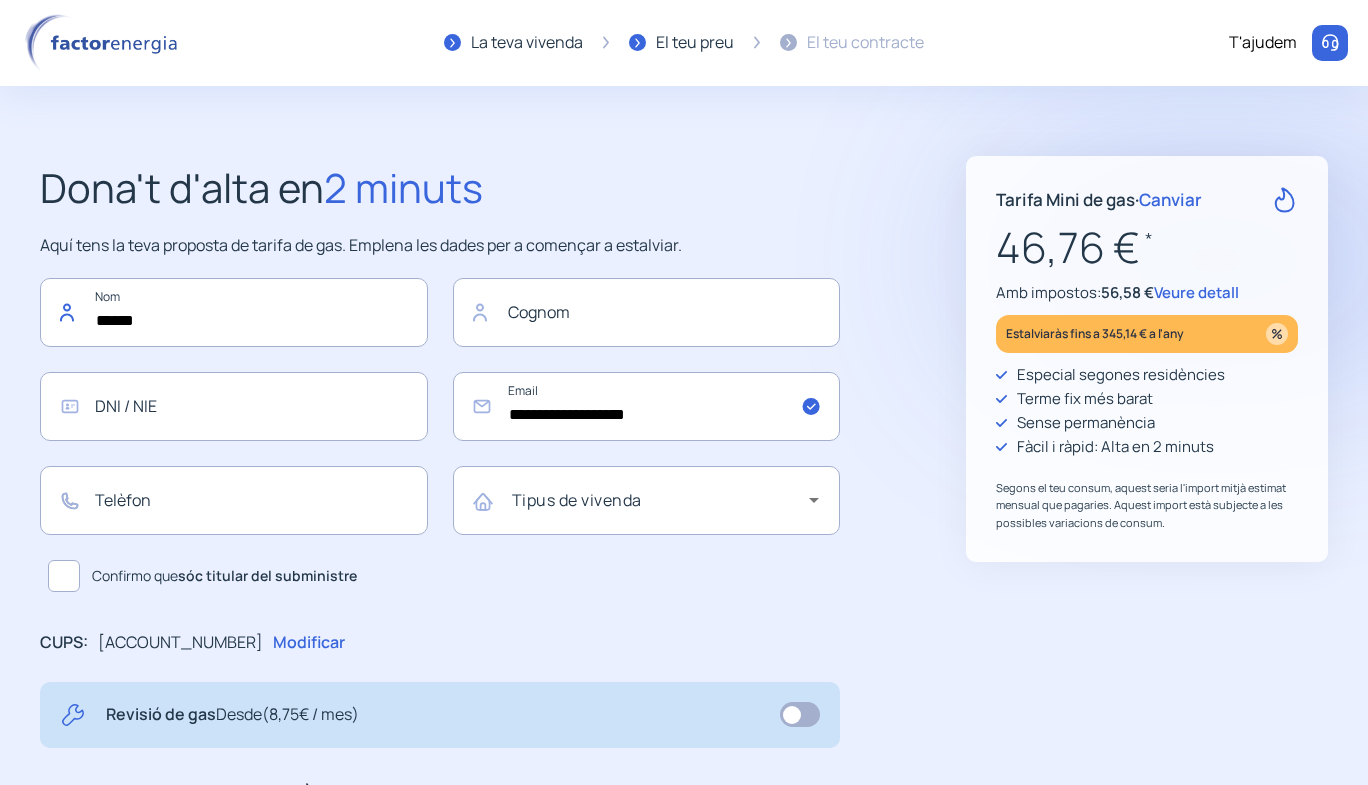 type on "[MASKED_DATA]" 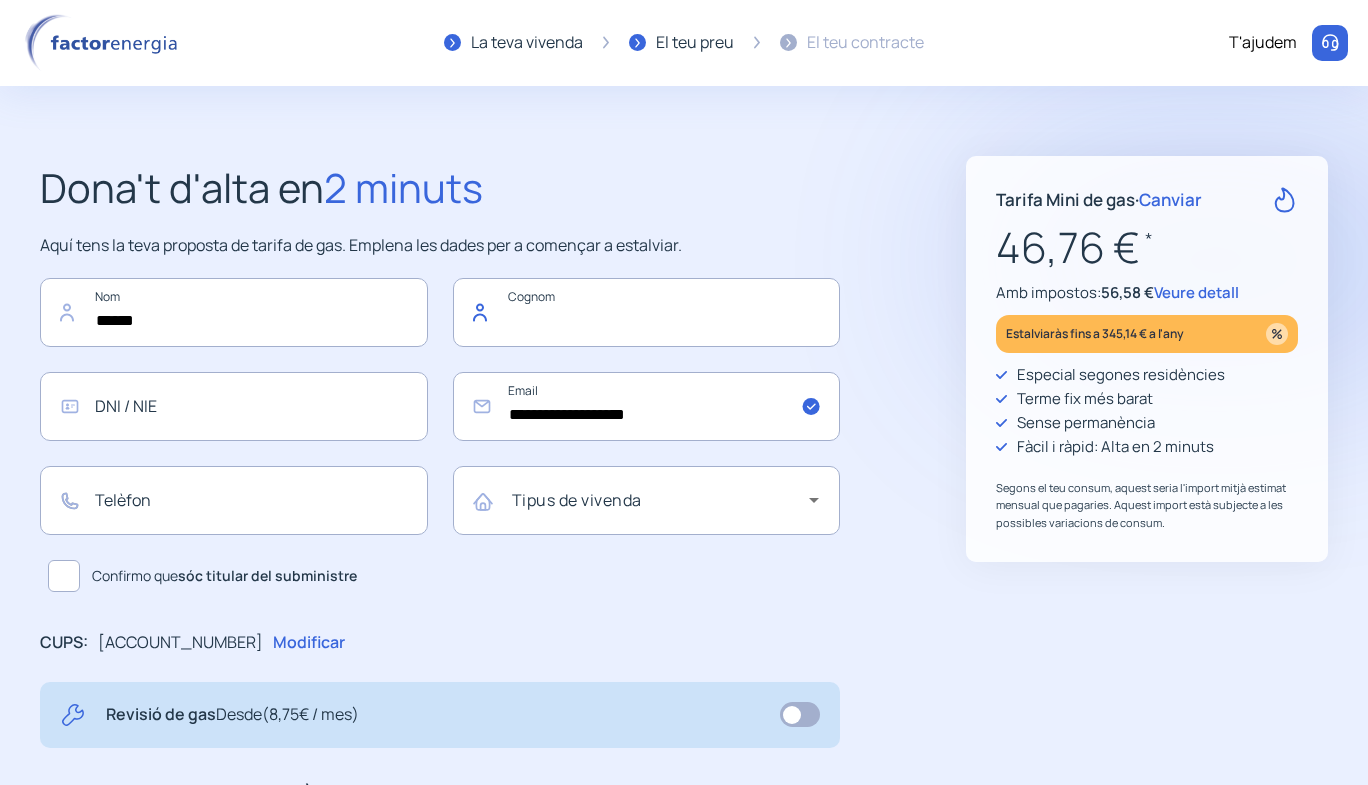 click 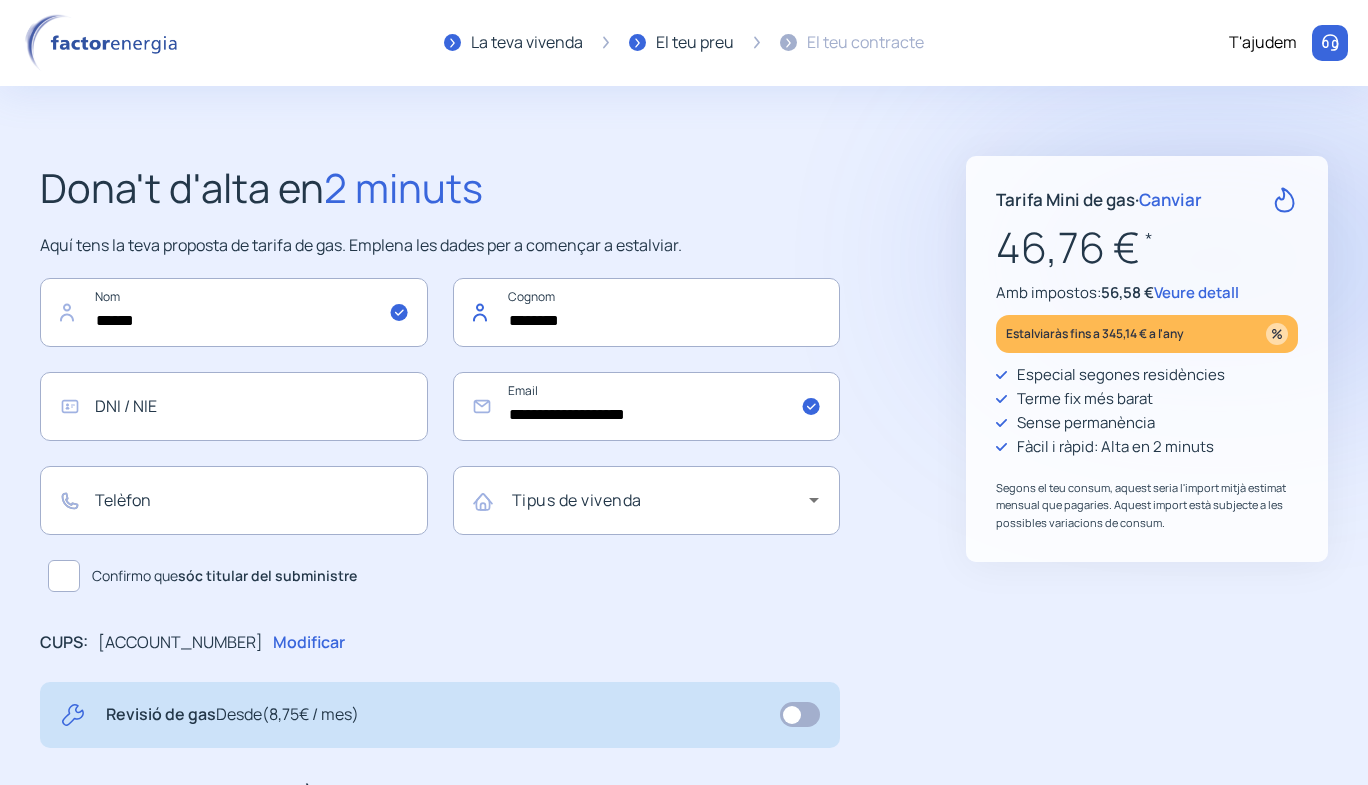 type on "********" 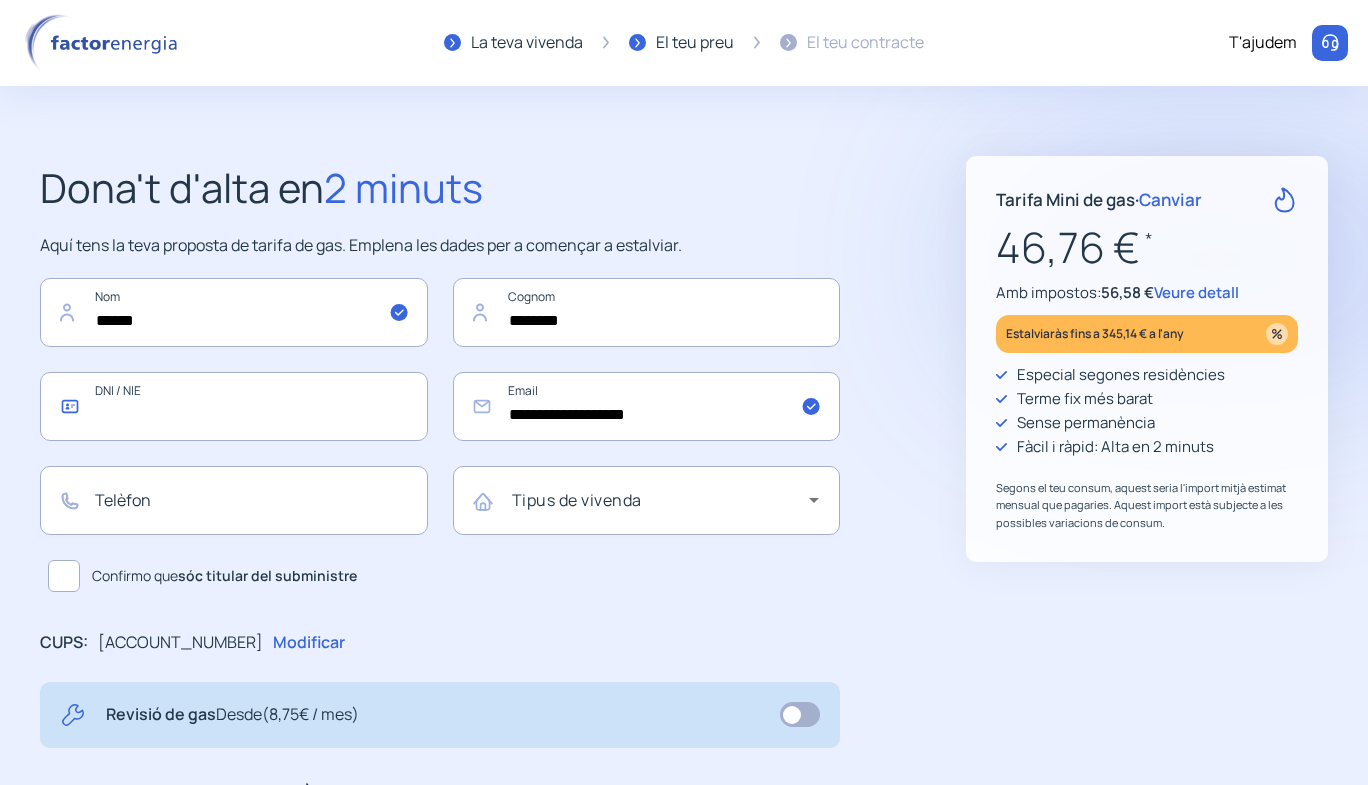 click 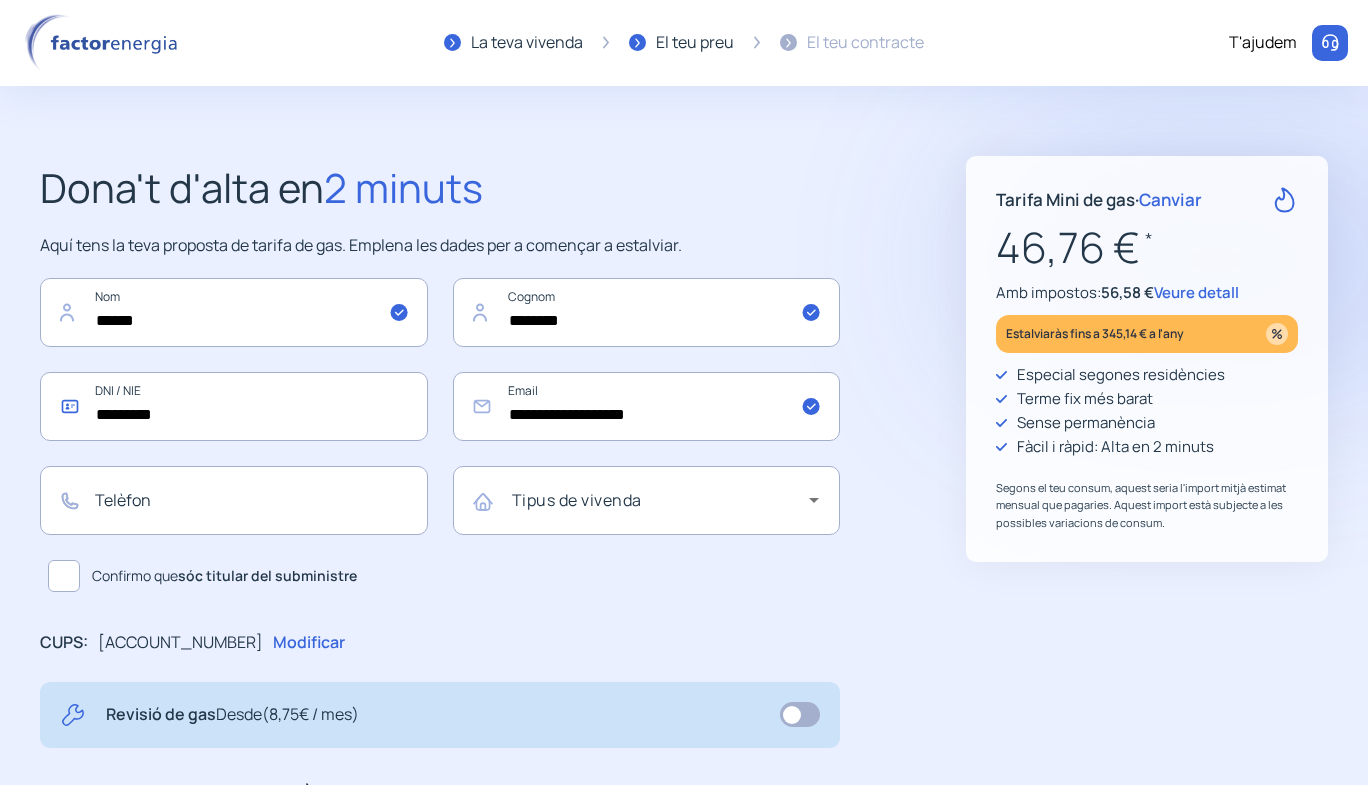 type on "*********" 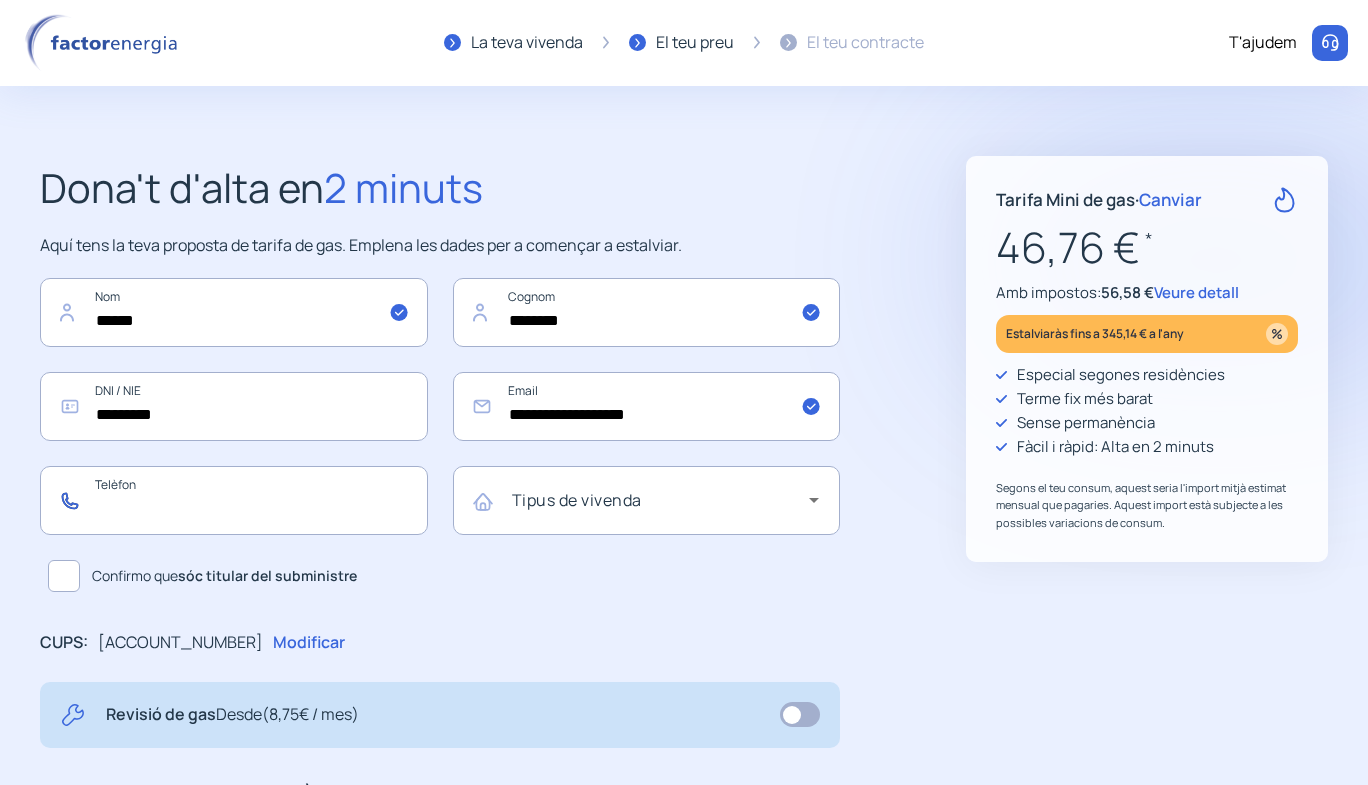 click 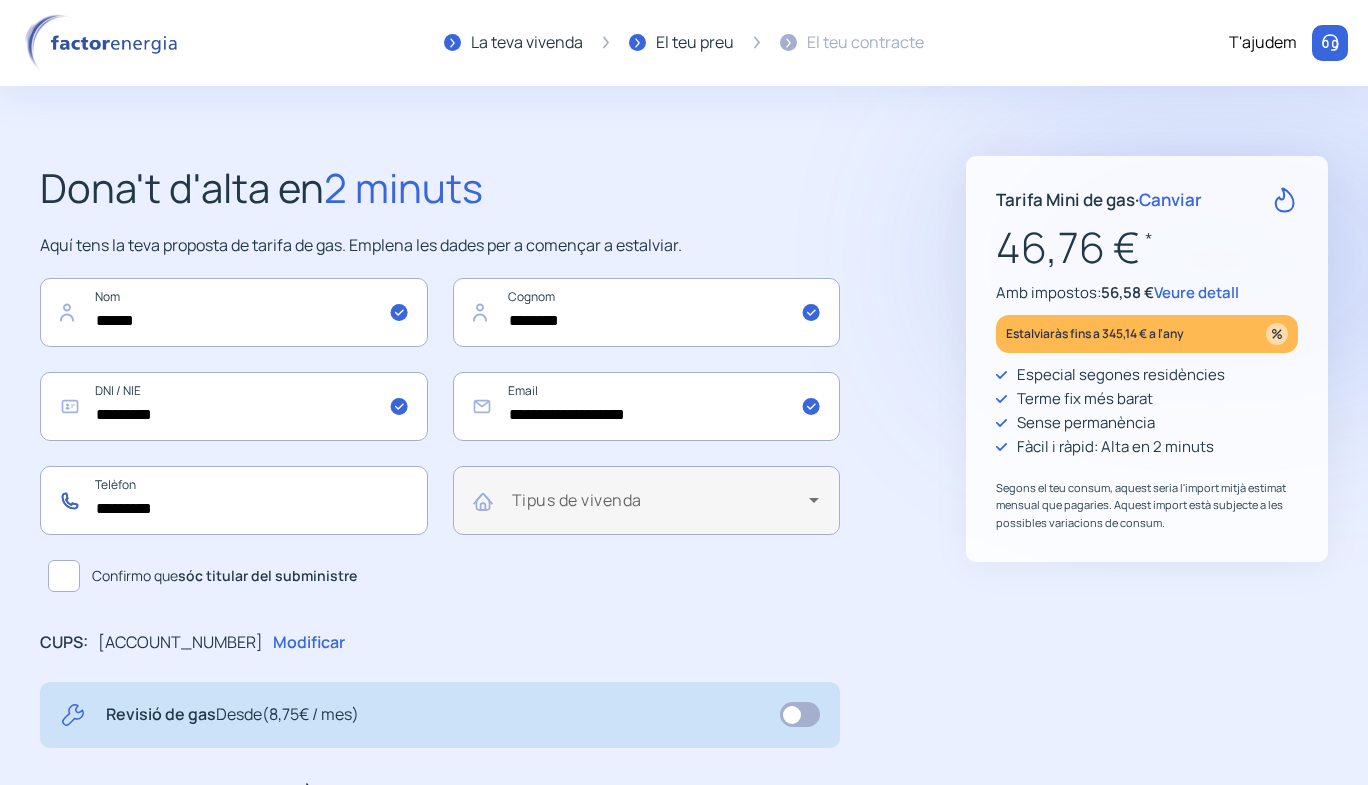type on "*********" 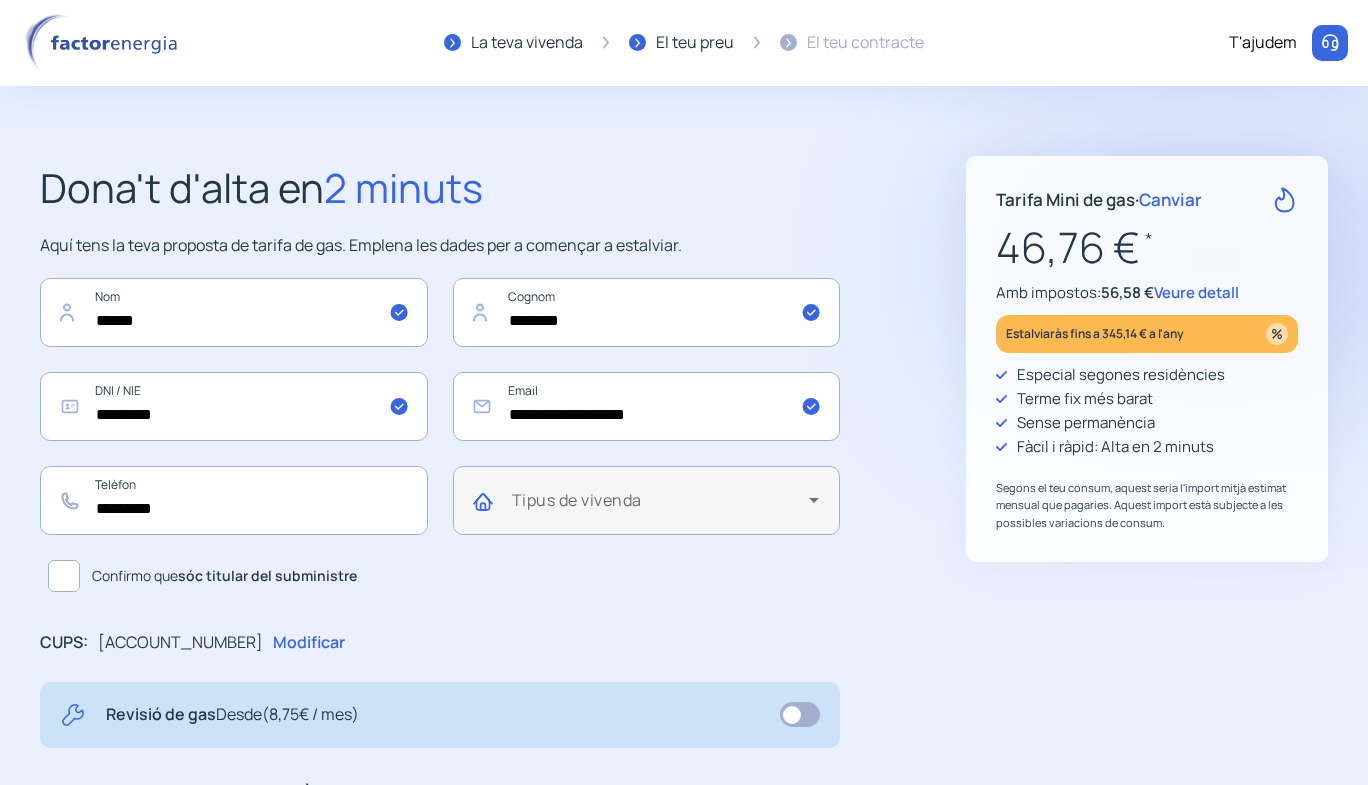 click at bounding box center [661, 508] 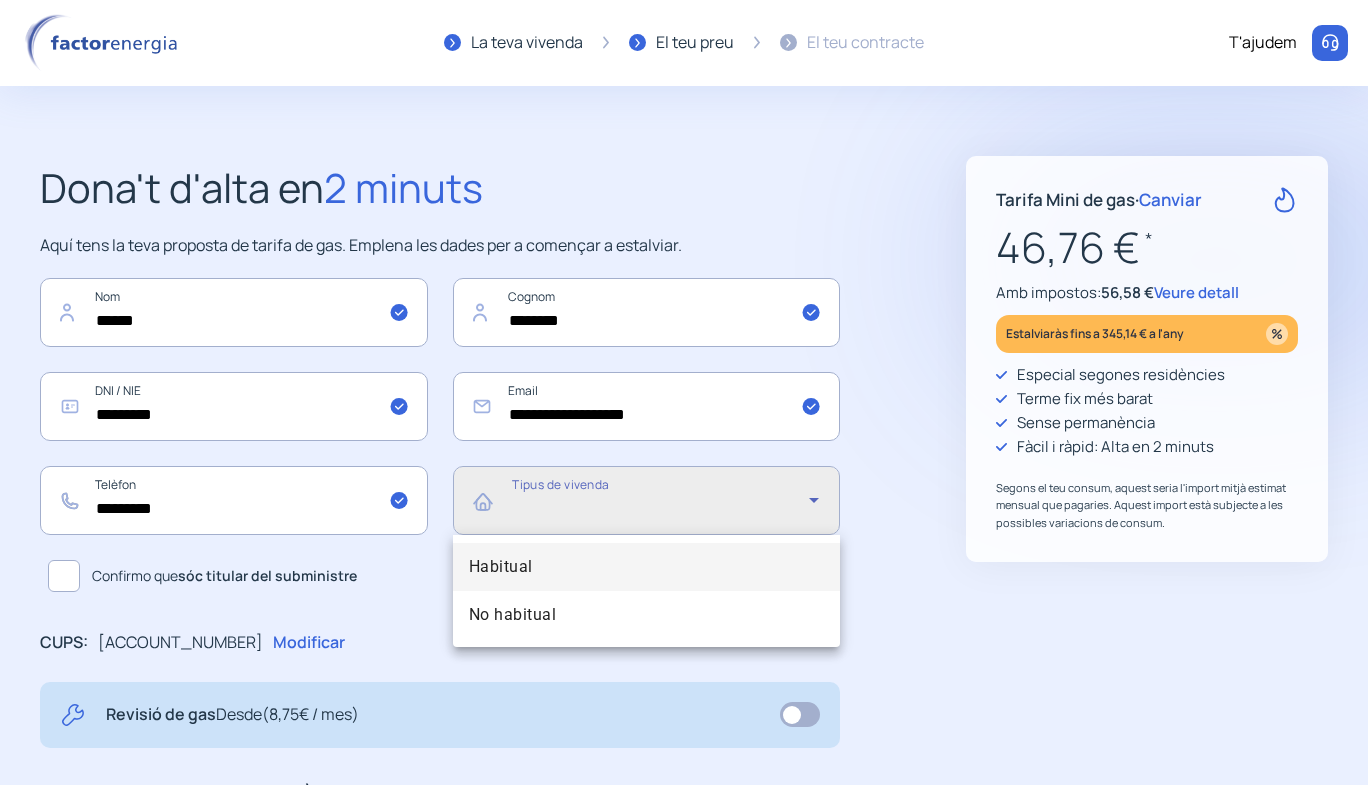 click on "Habitual" at bounding box center [647, 567] 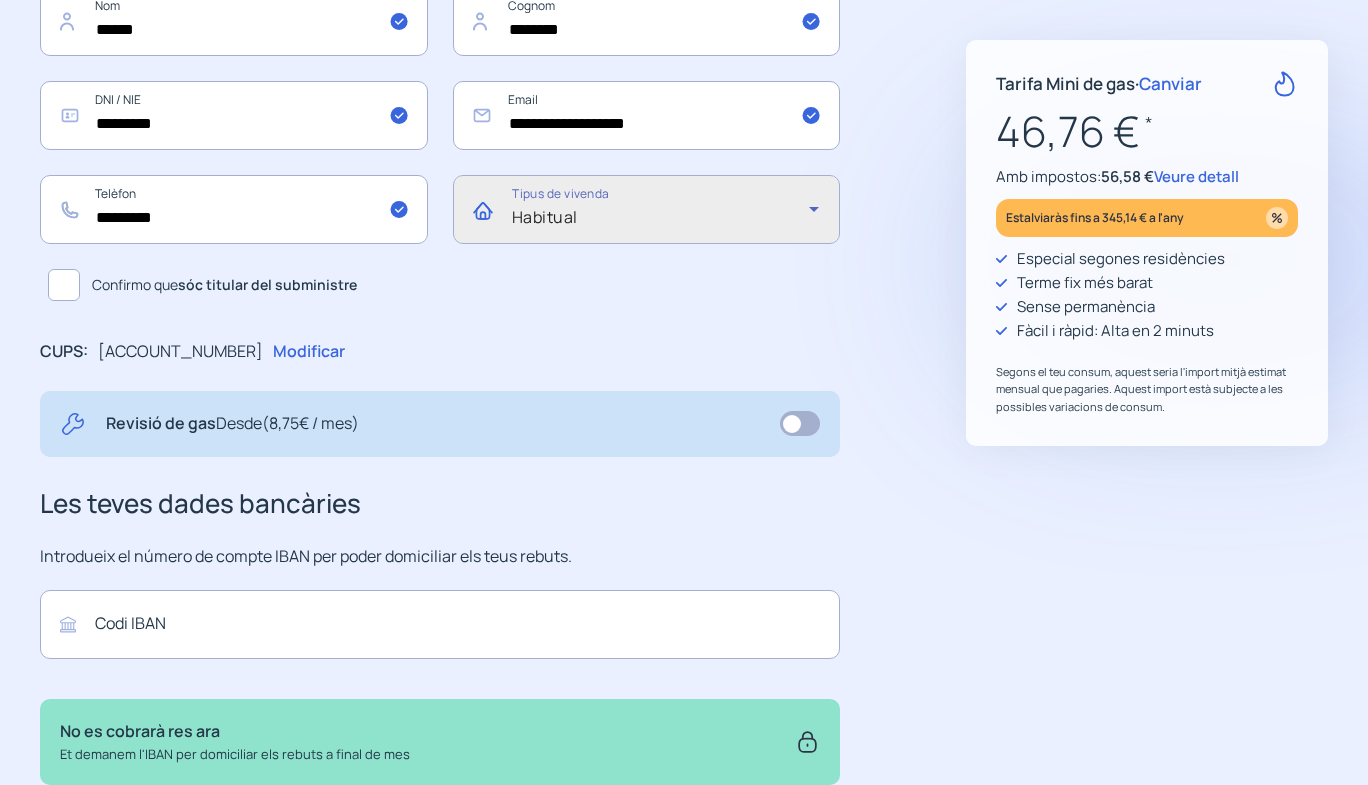scroll, scrollTop: 290, scrollLeft: 0, axis: vertical 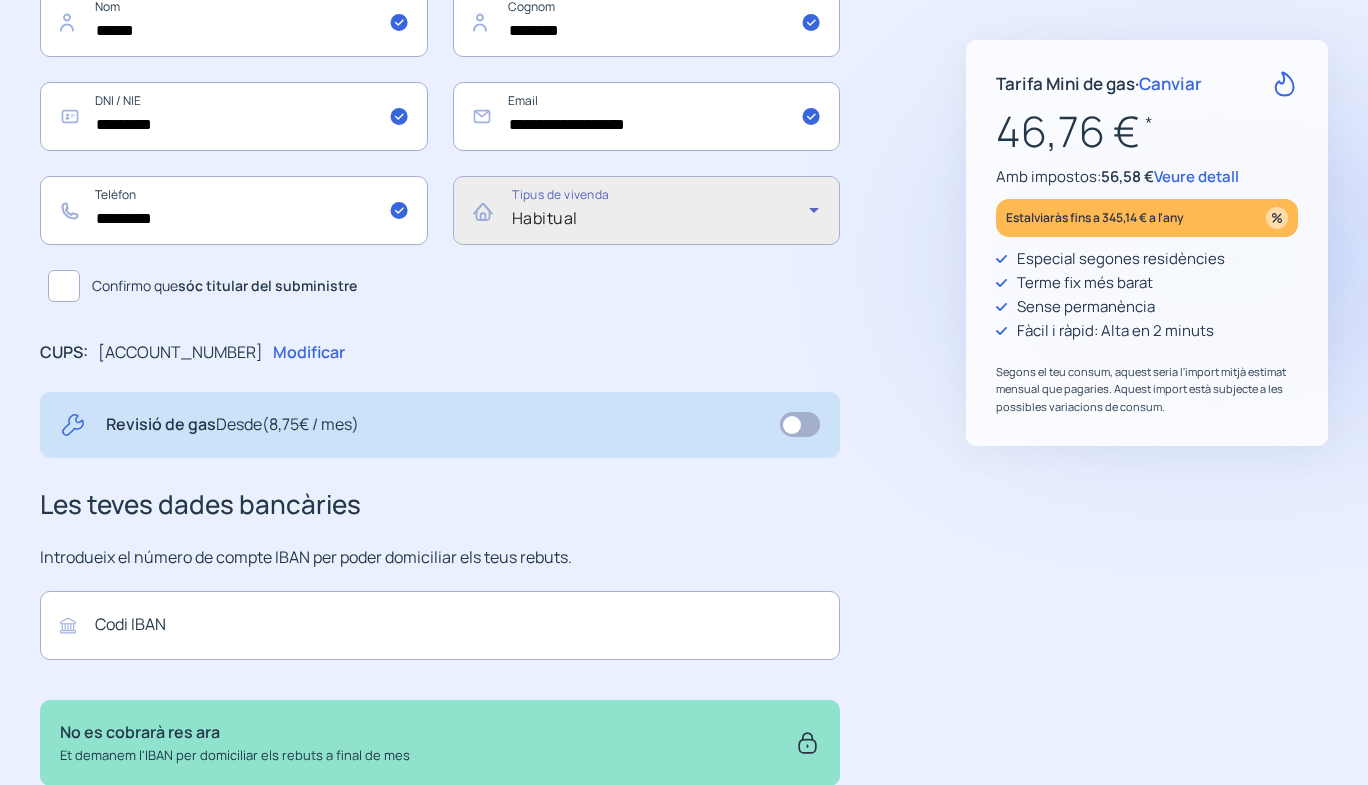 click on "Canviar" 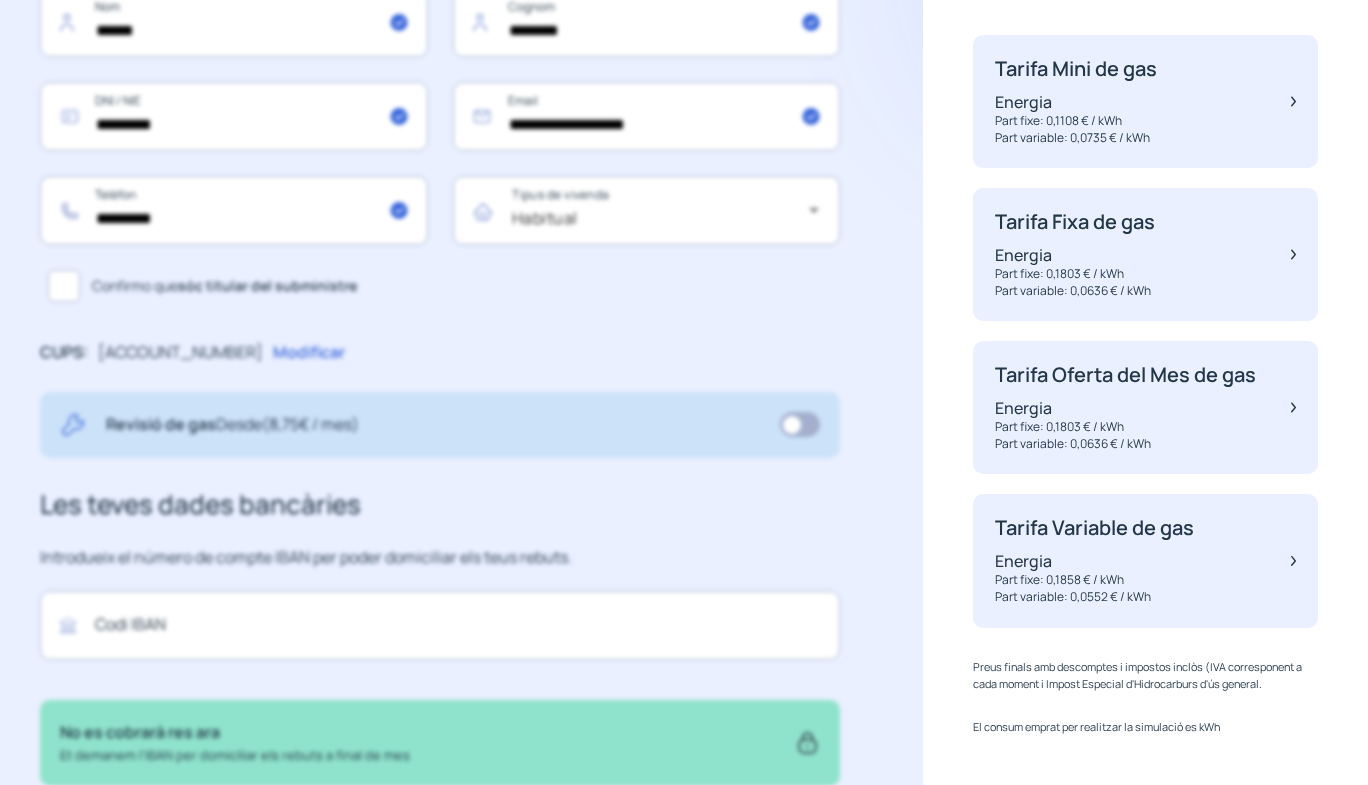 scroll, scrollTop: 220, scrollLeft: 0, axis: vertical 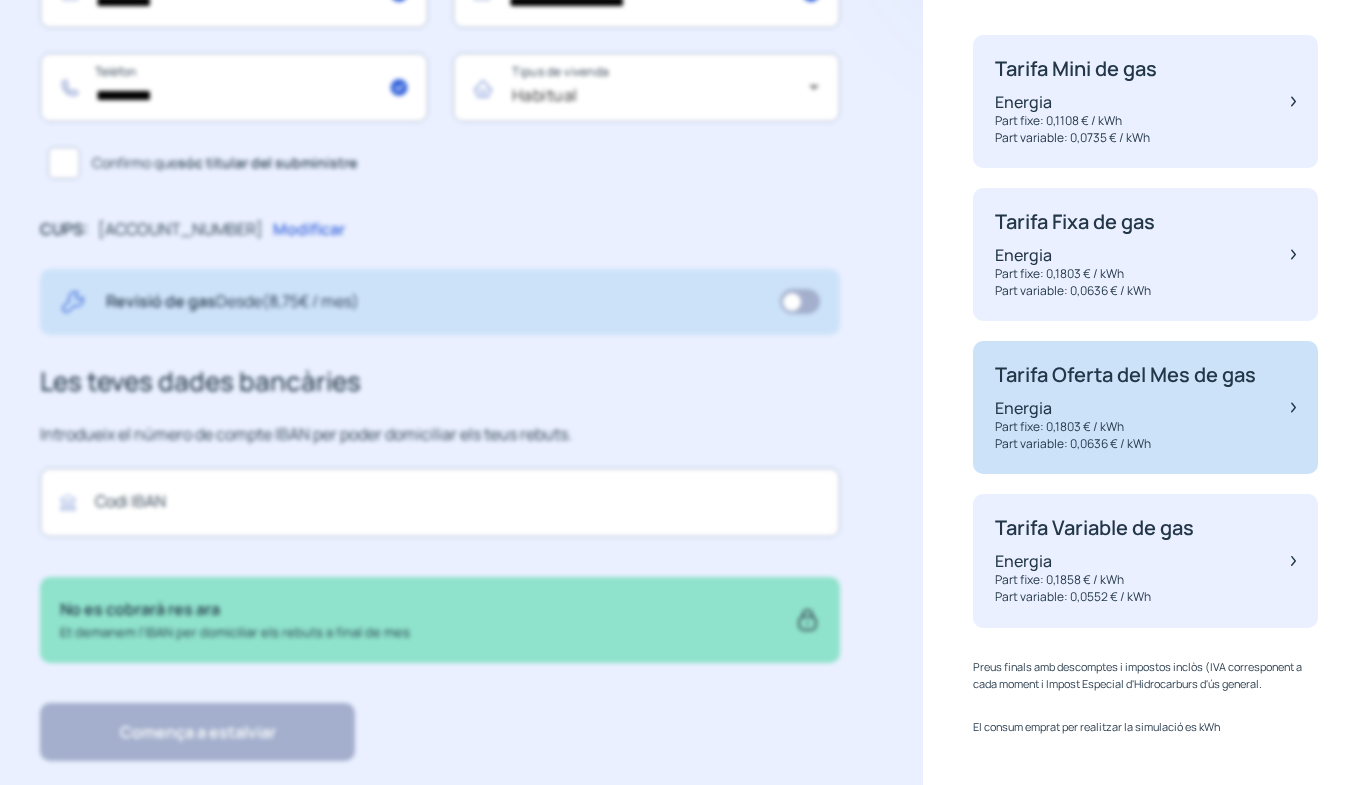 click on "Tarifa Oferta del Mes de gas" 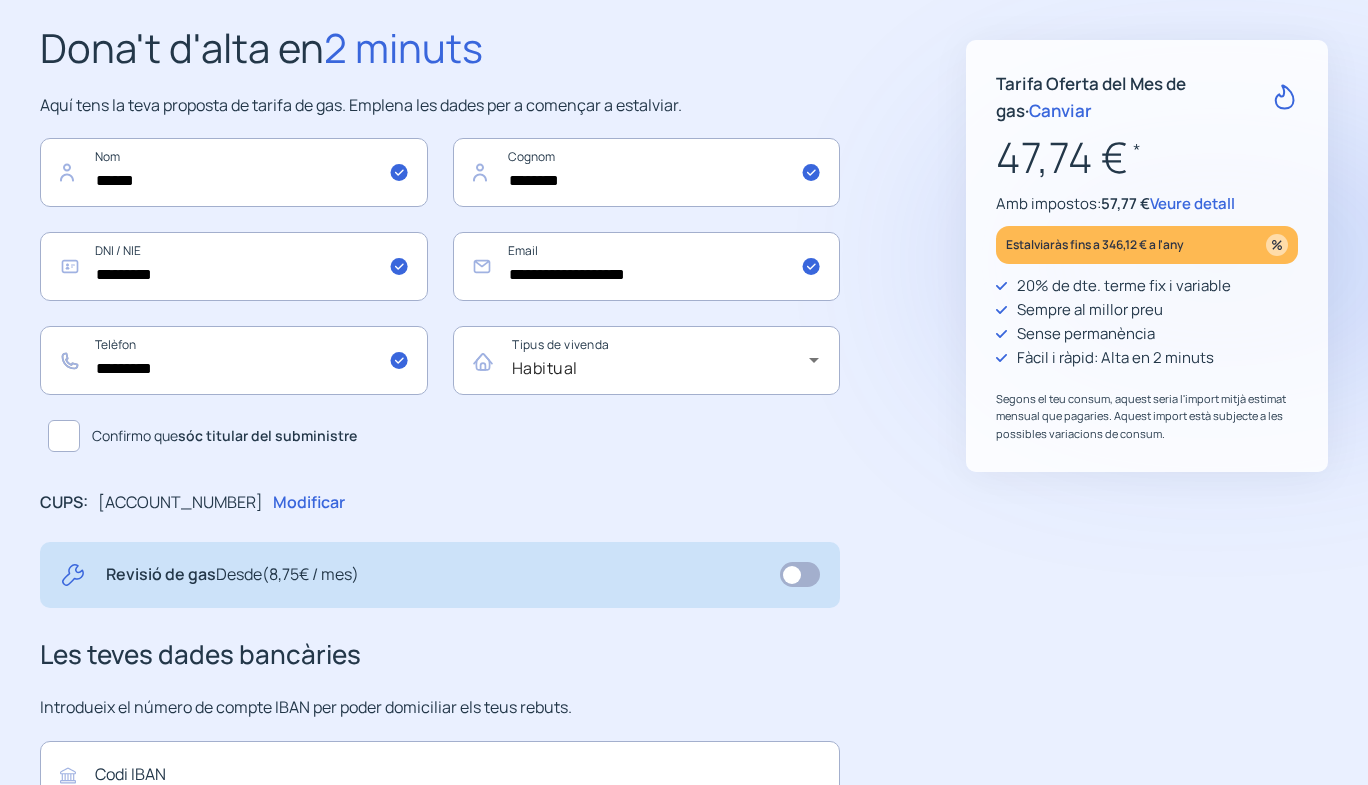 scroll, scrollTop: 146, scrollLeft: 0, axis: vertical 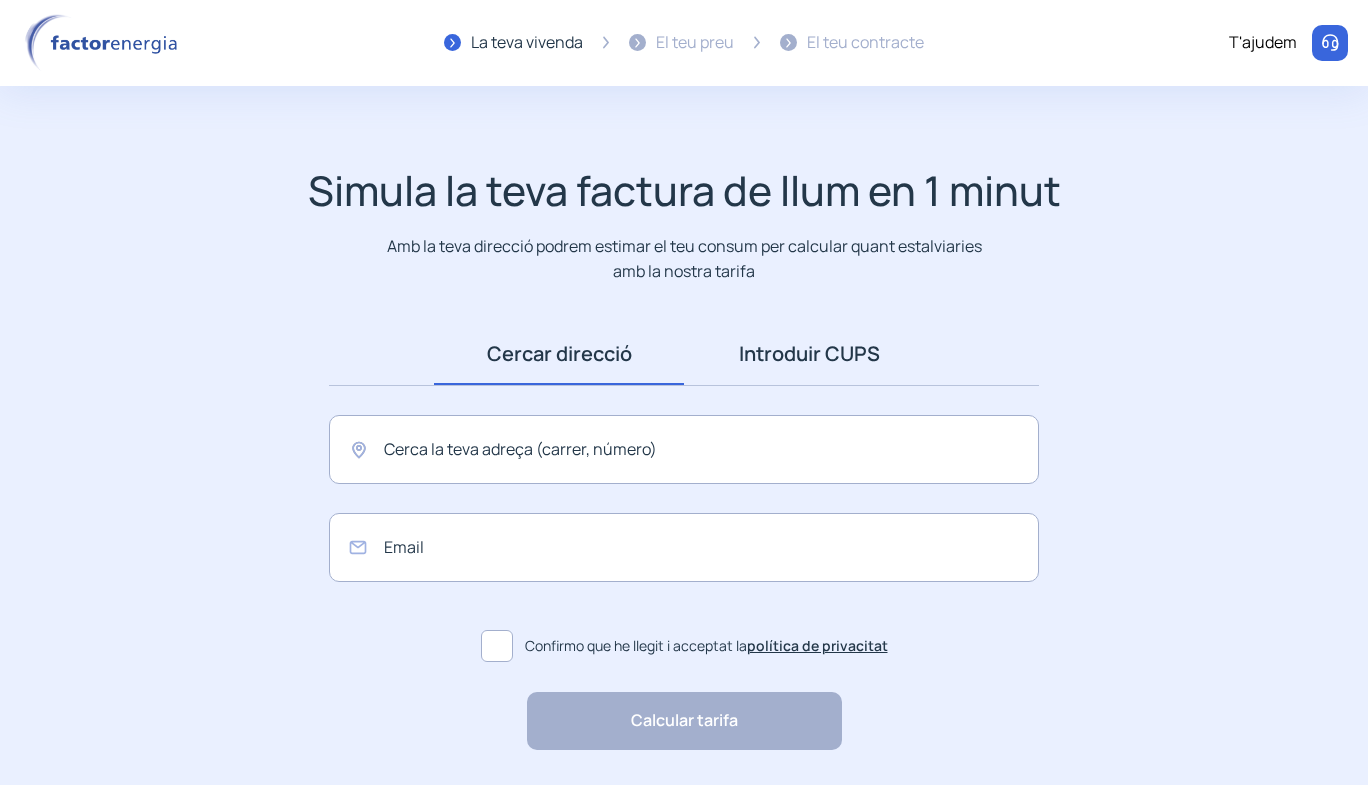 click on "Introduir CUPS" at bounding box center (809, 354) 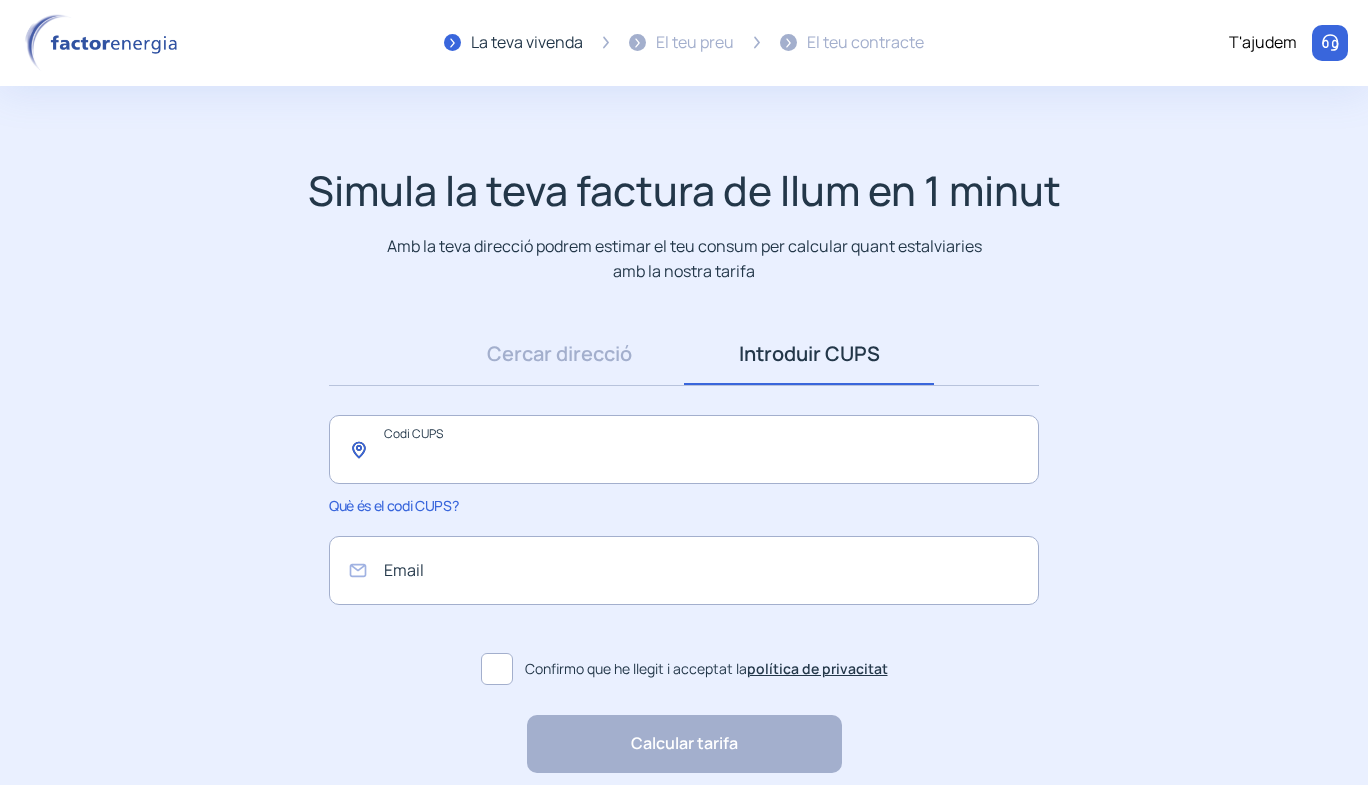 click 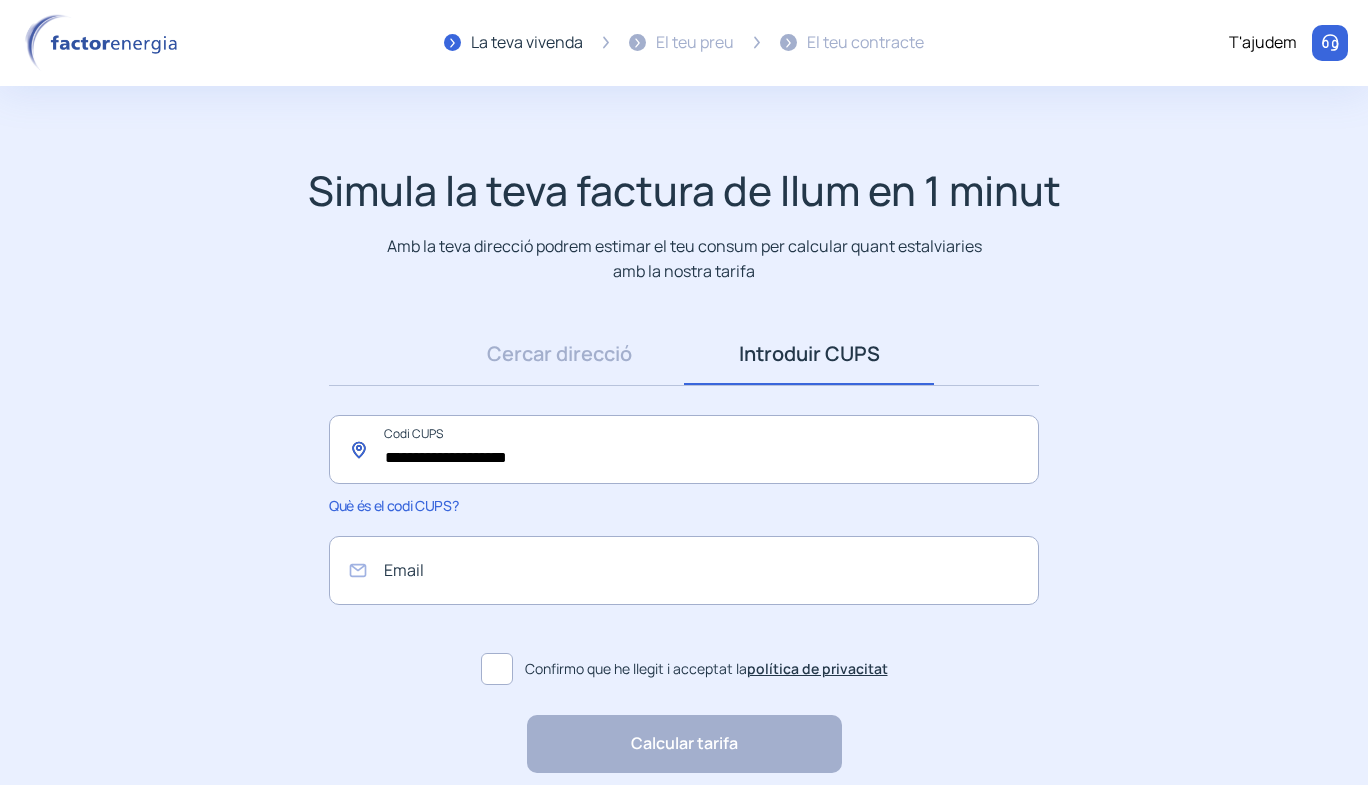 type on "**********" 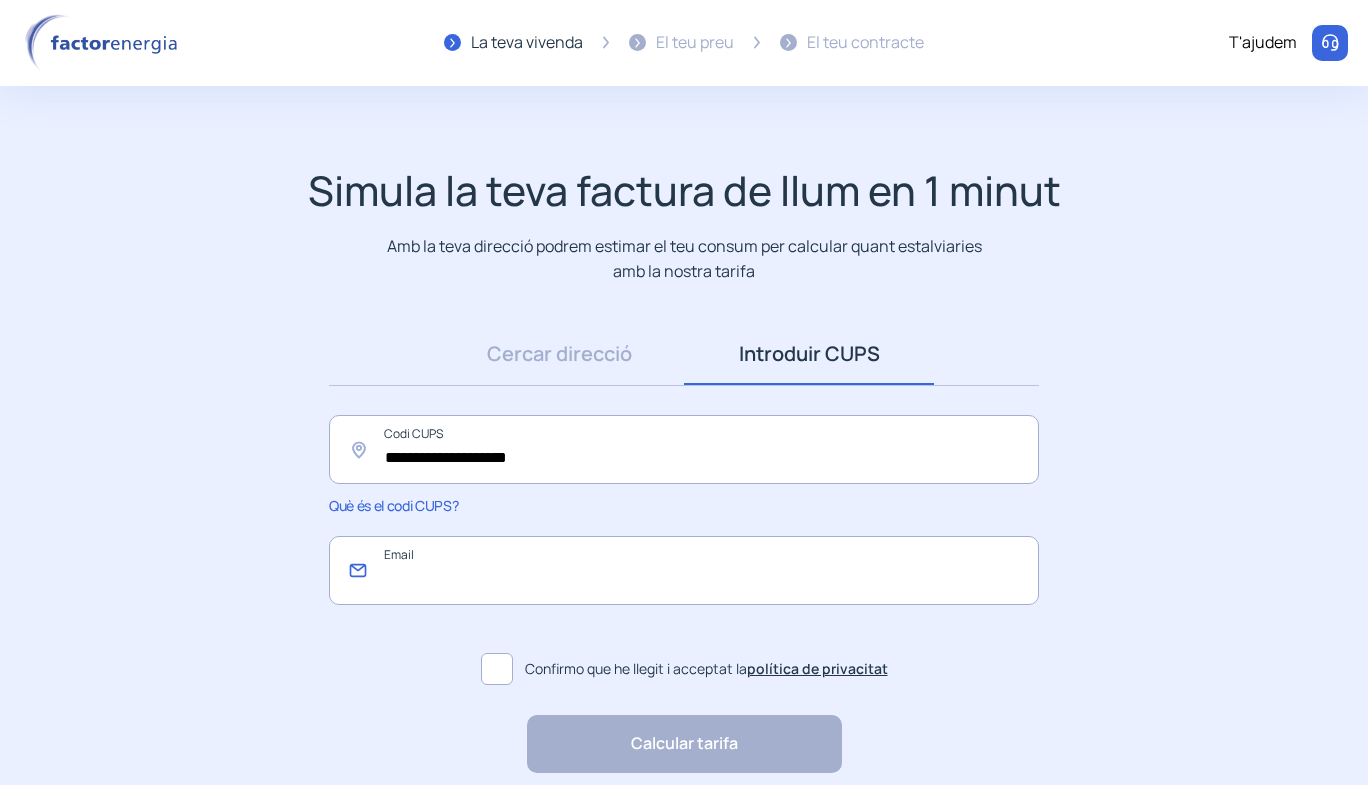 click 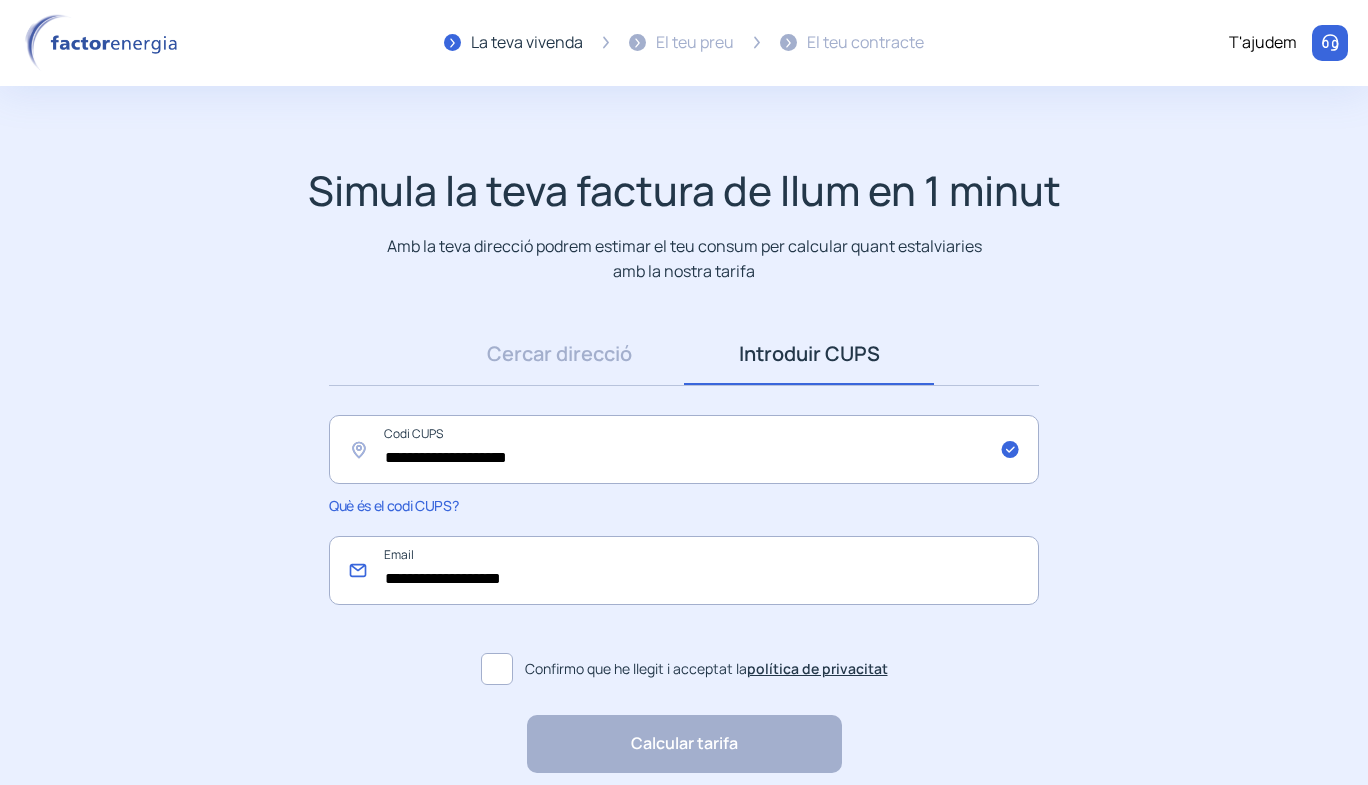 type on "**********" 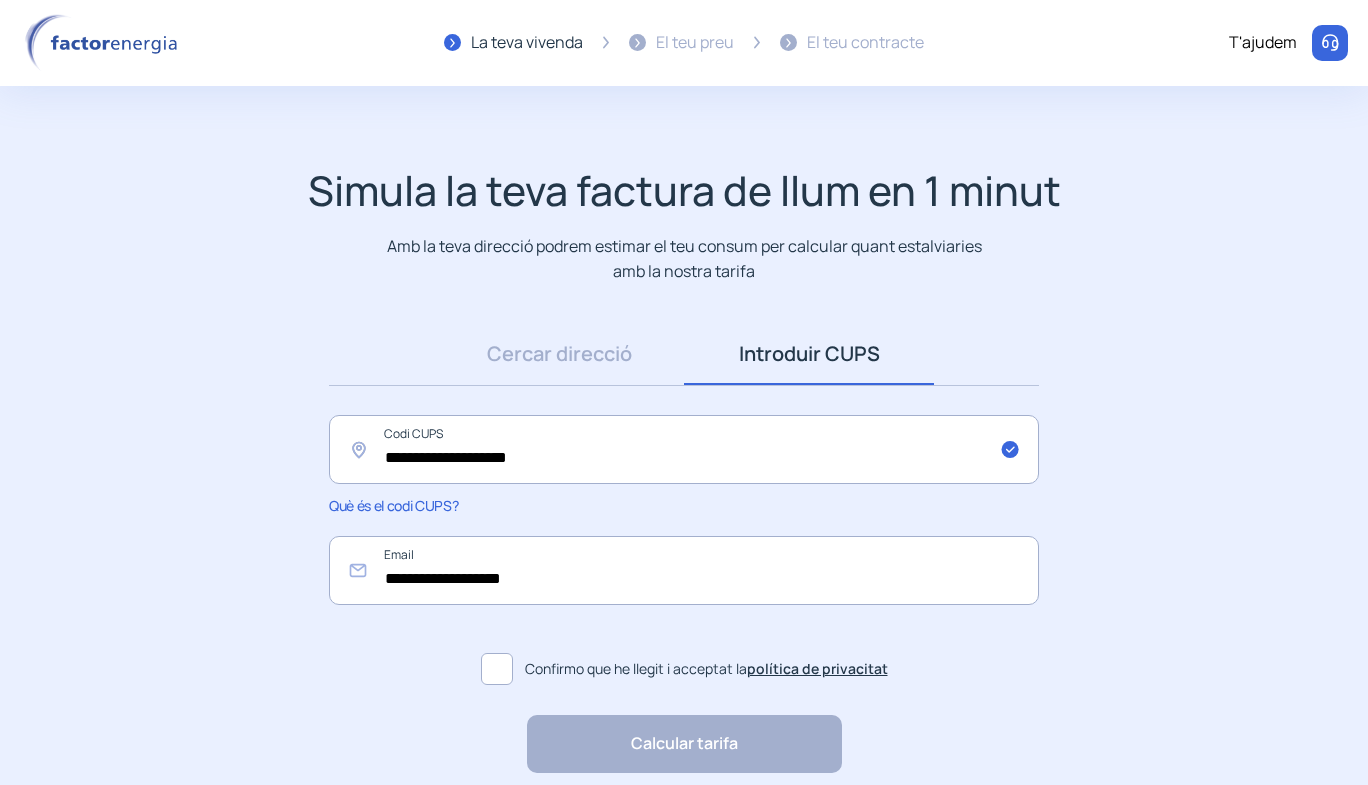 click 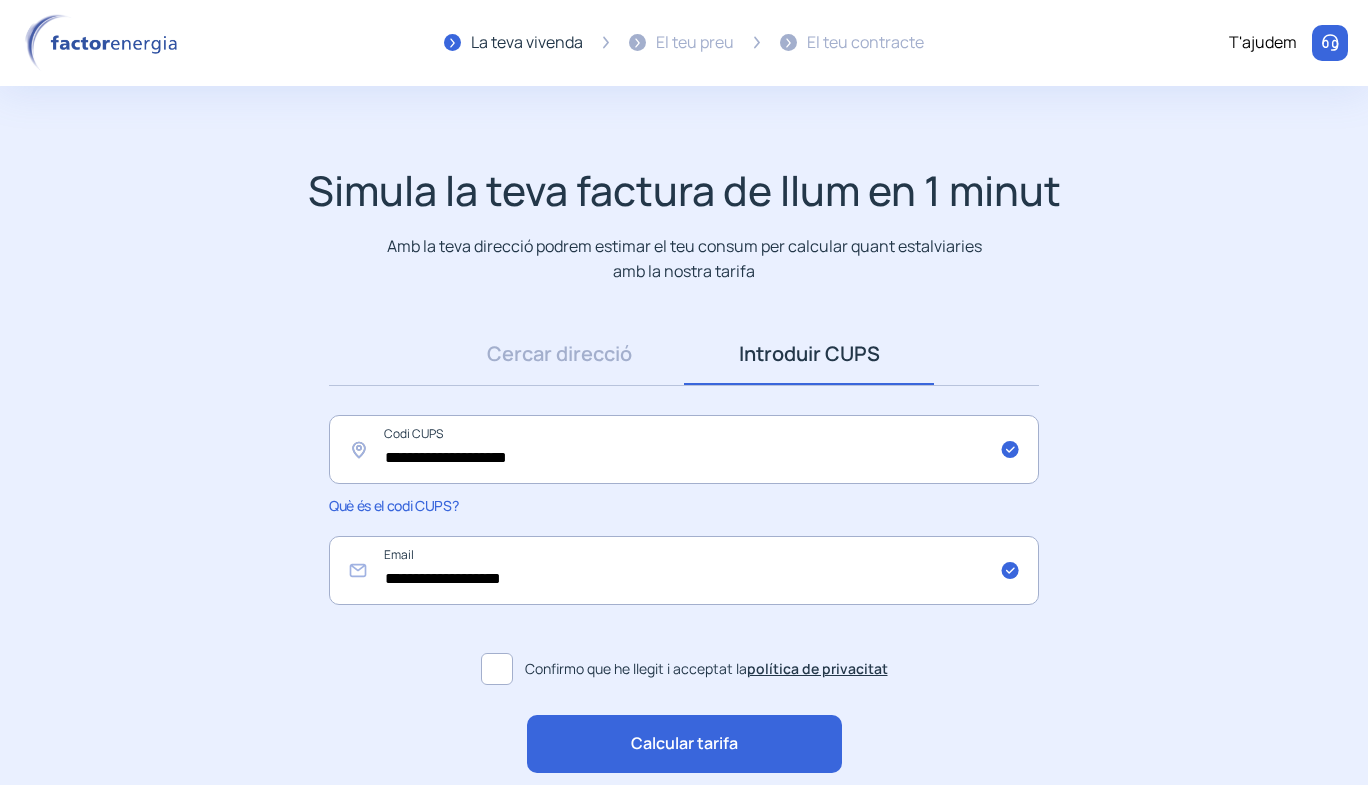 click on "Calcular tarifa" 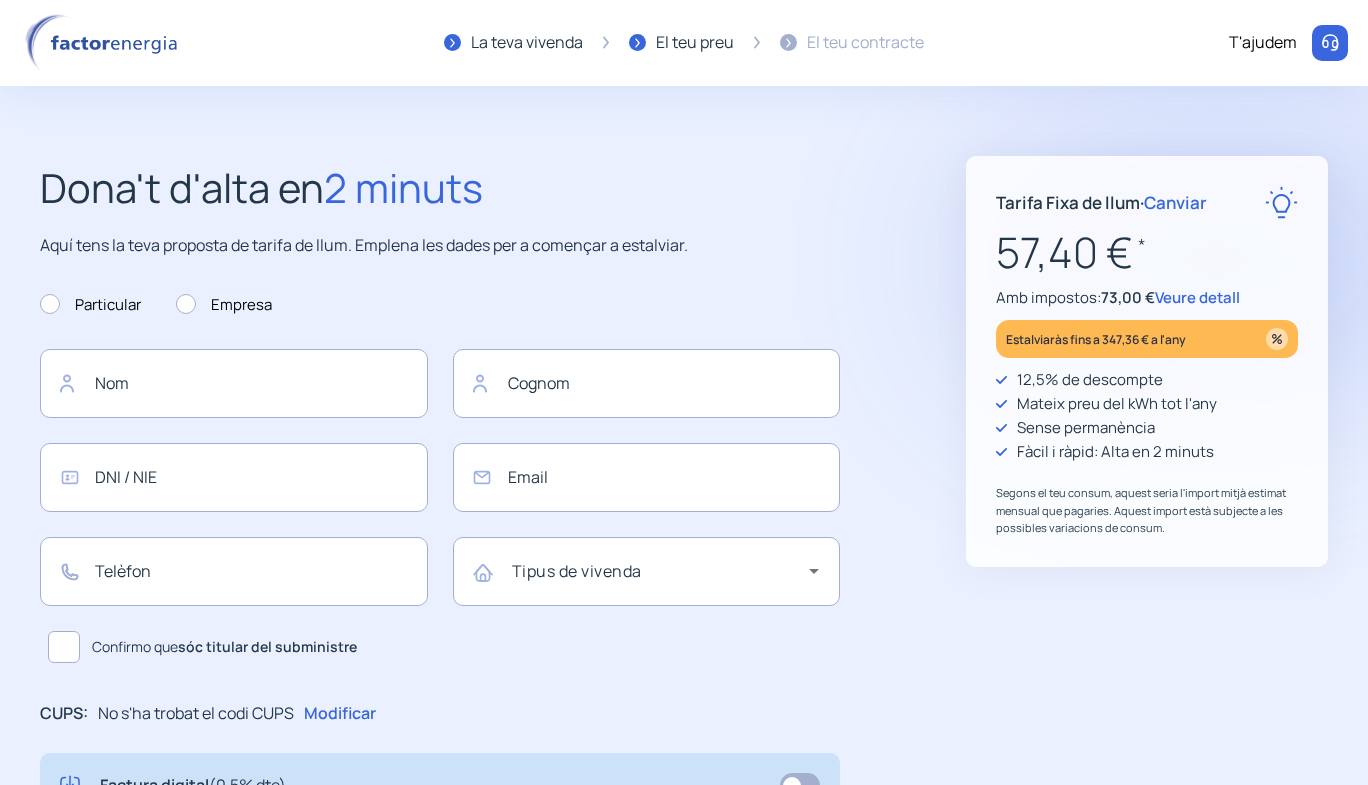 type on "**********" 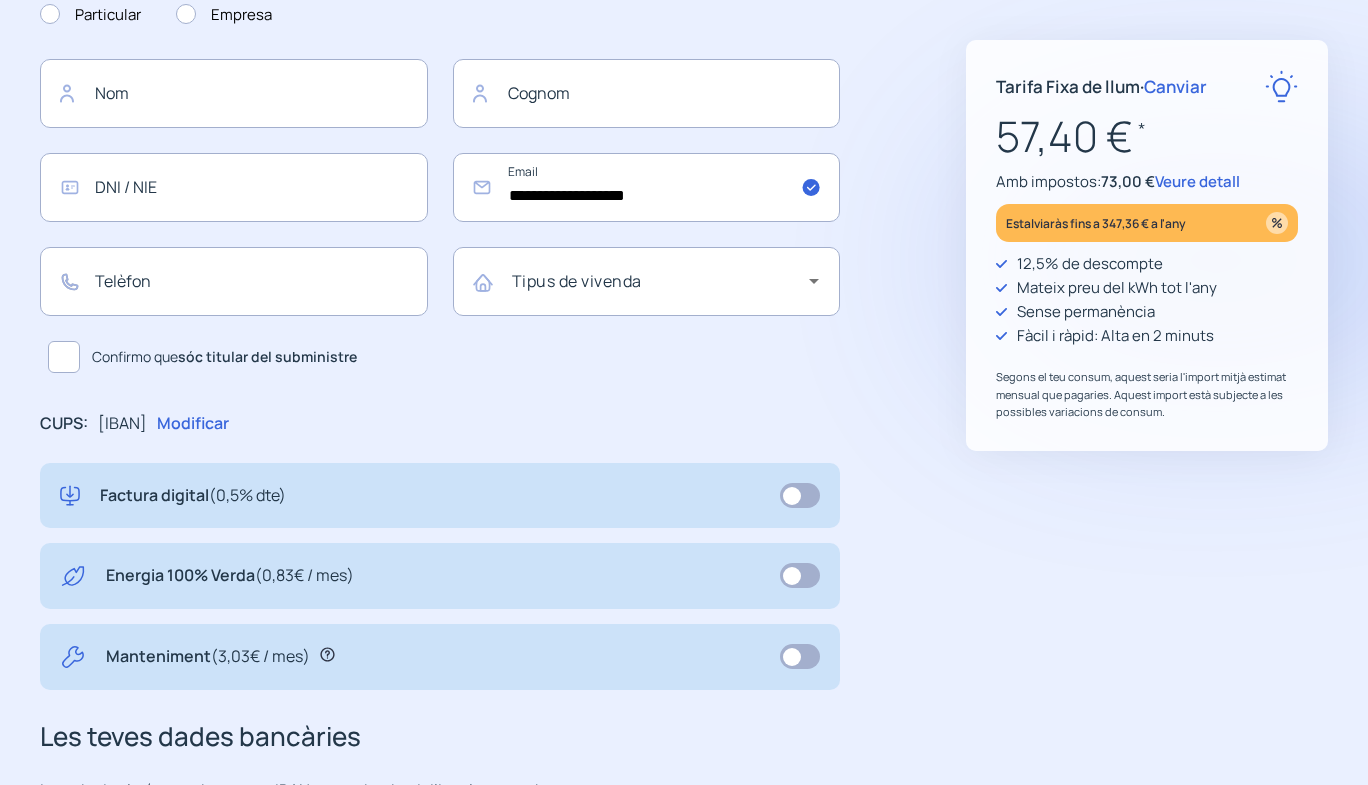 scroll, scrollTop: 275, scrollLeft: 0, axis: vertical 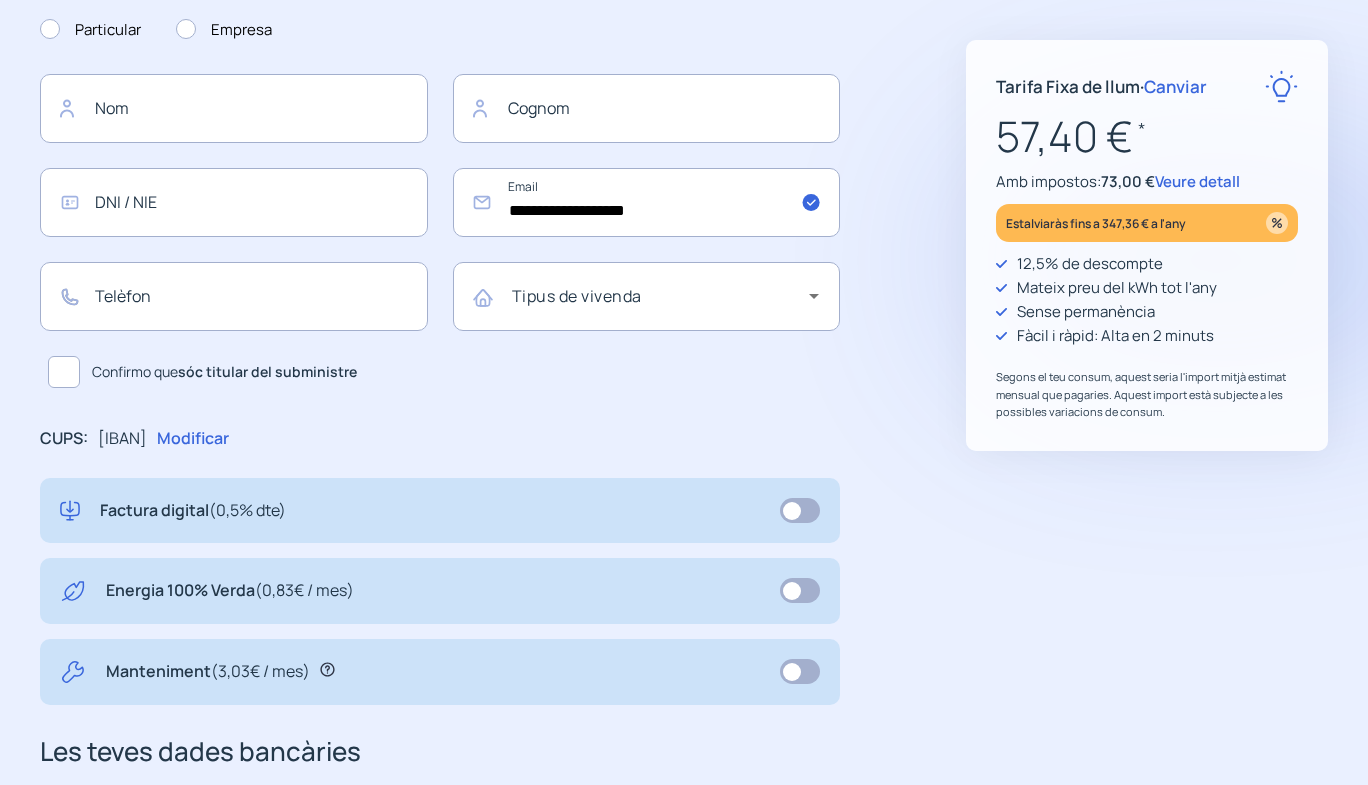 click on "Canviar" 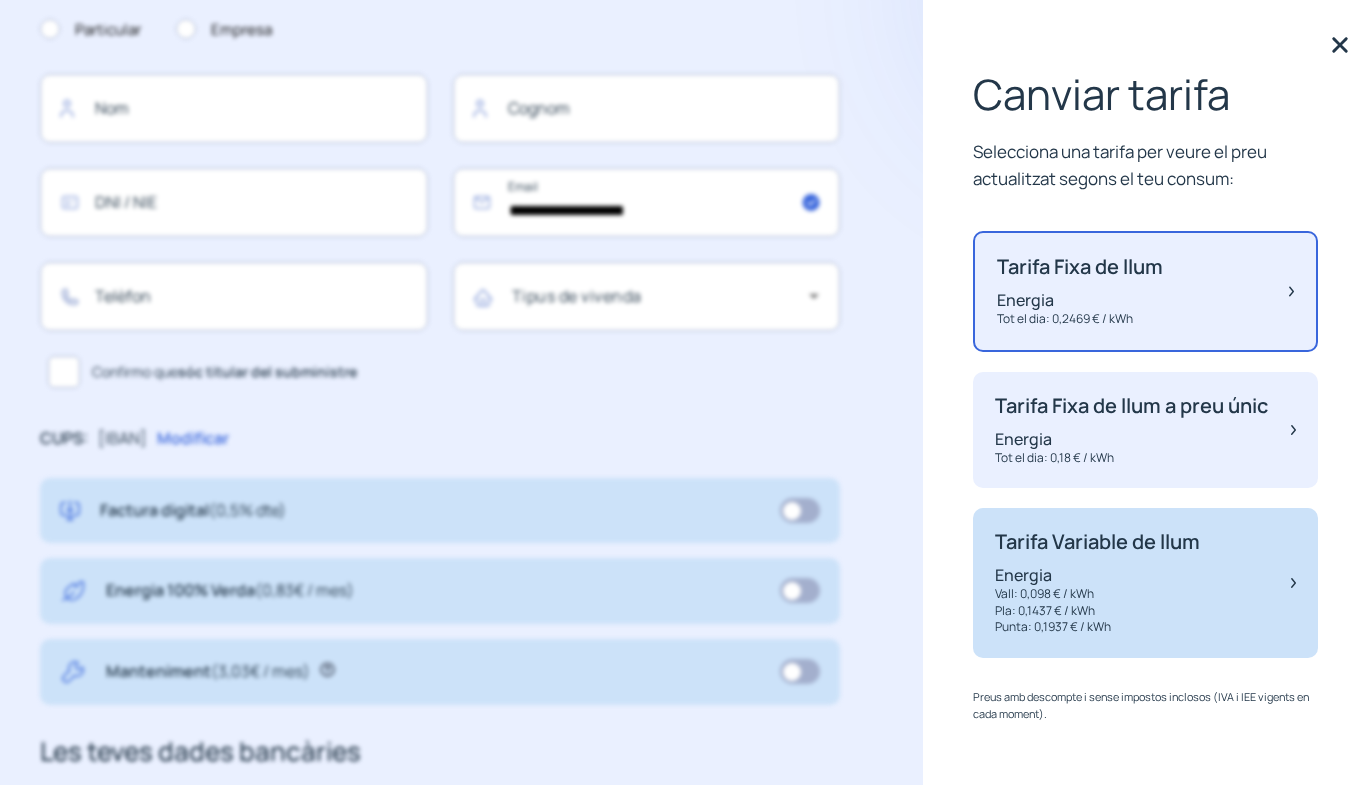 click on "Tarifa Variable de llum Energia Vall: 0,098 € / kWh Pla: 0,1437 € / kWh Punta: 0,1937 € / kWh" 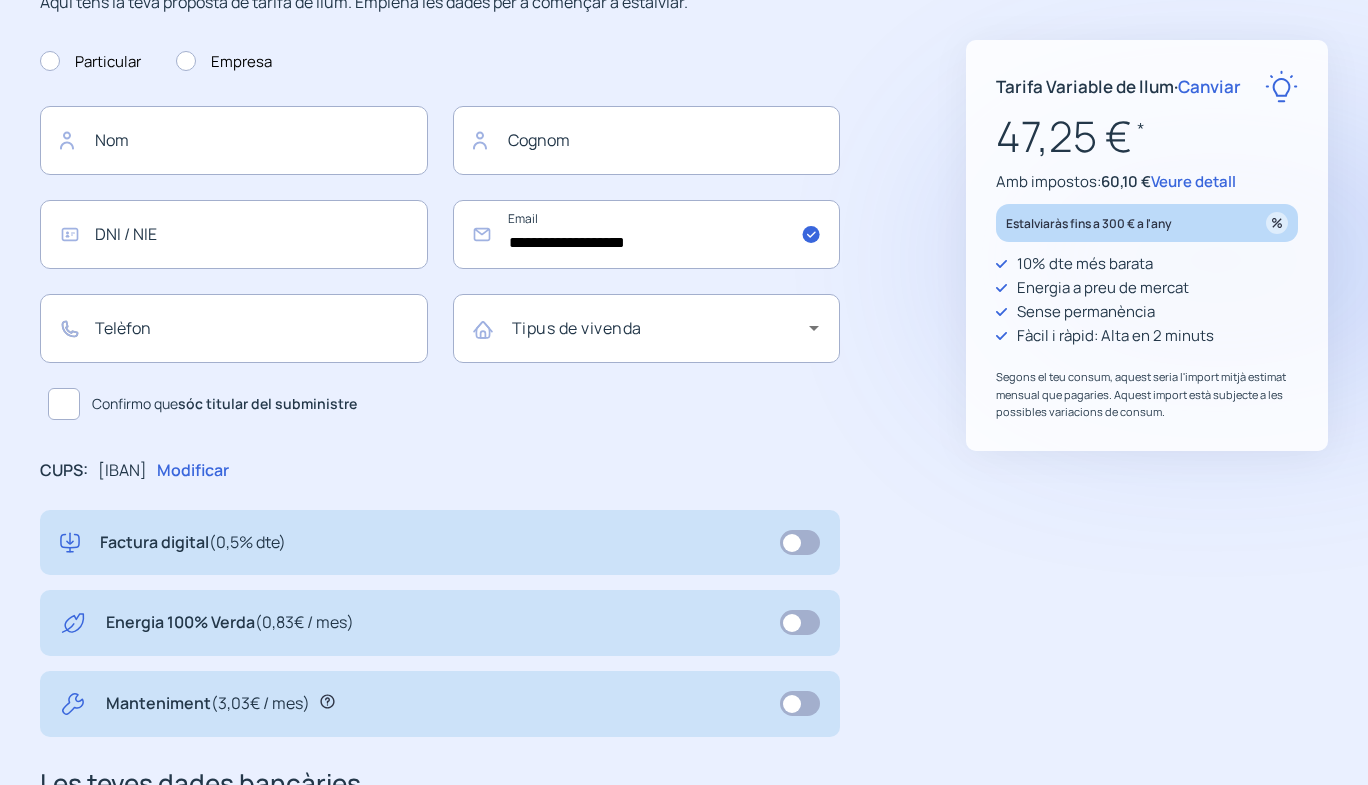 scroll, scrollTop: 248, scrollLeft: 0, axis: vertical 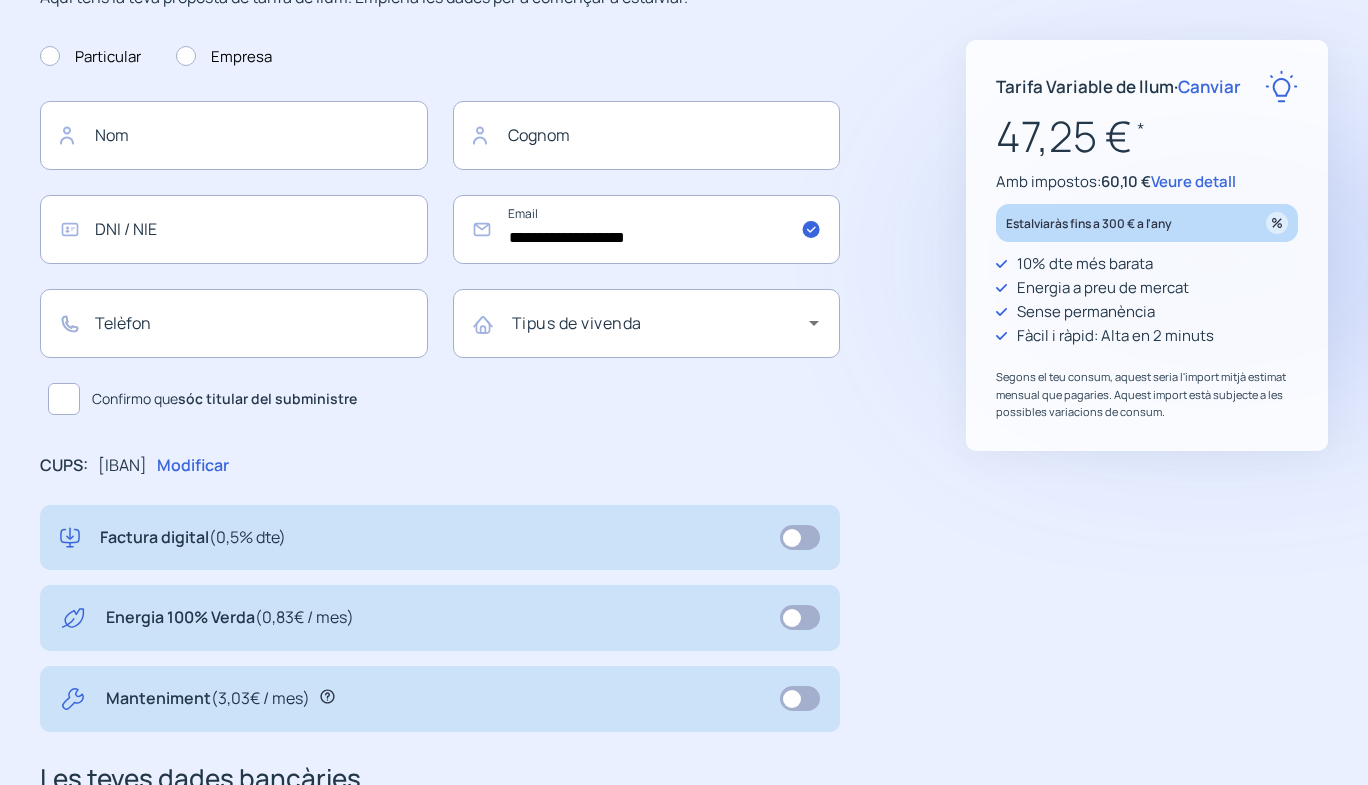 click on "Canviar" 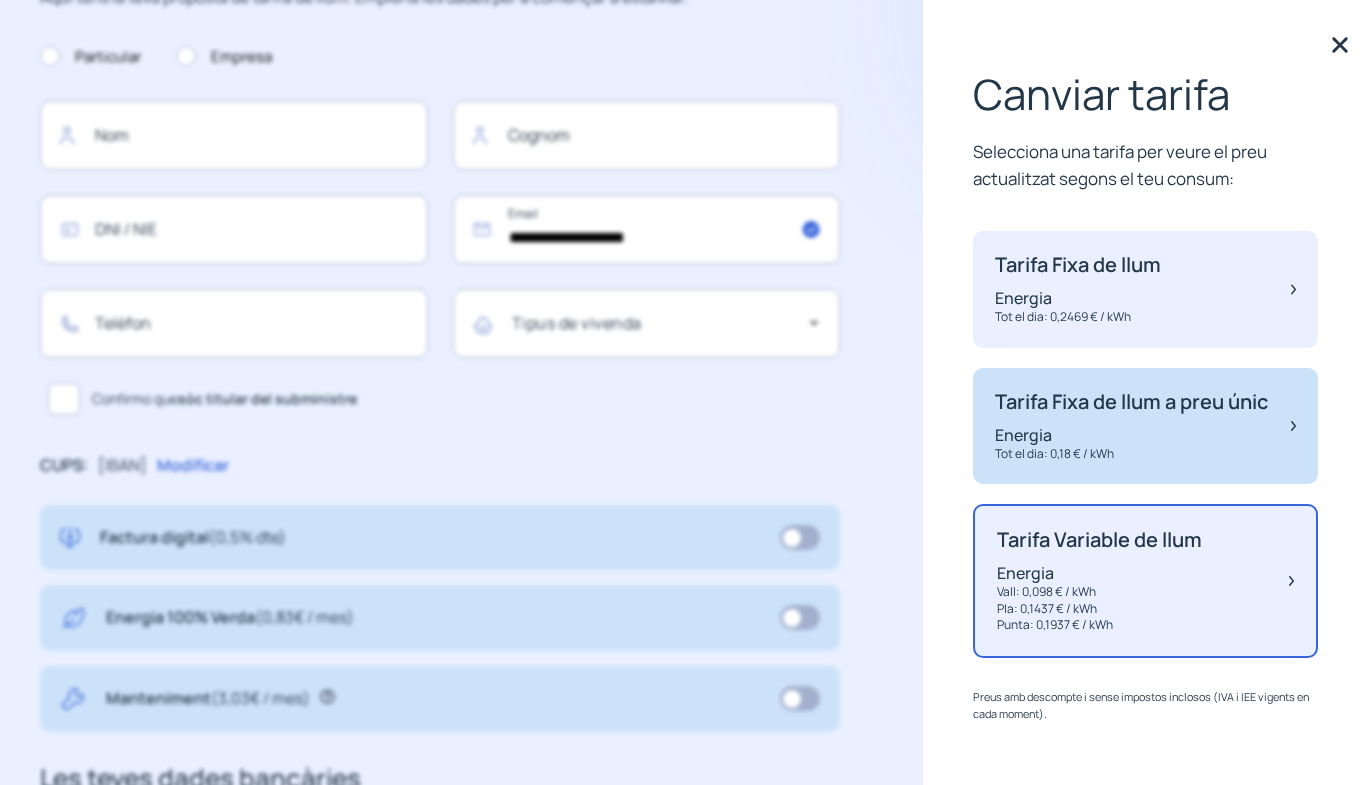 click on "Tarifa Fixa de llum a preu únic Energia Tot el dia: 0,18 € / kWh" 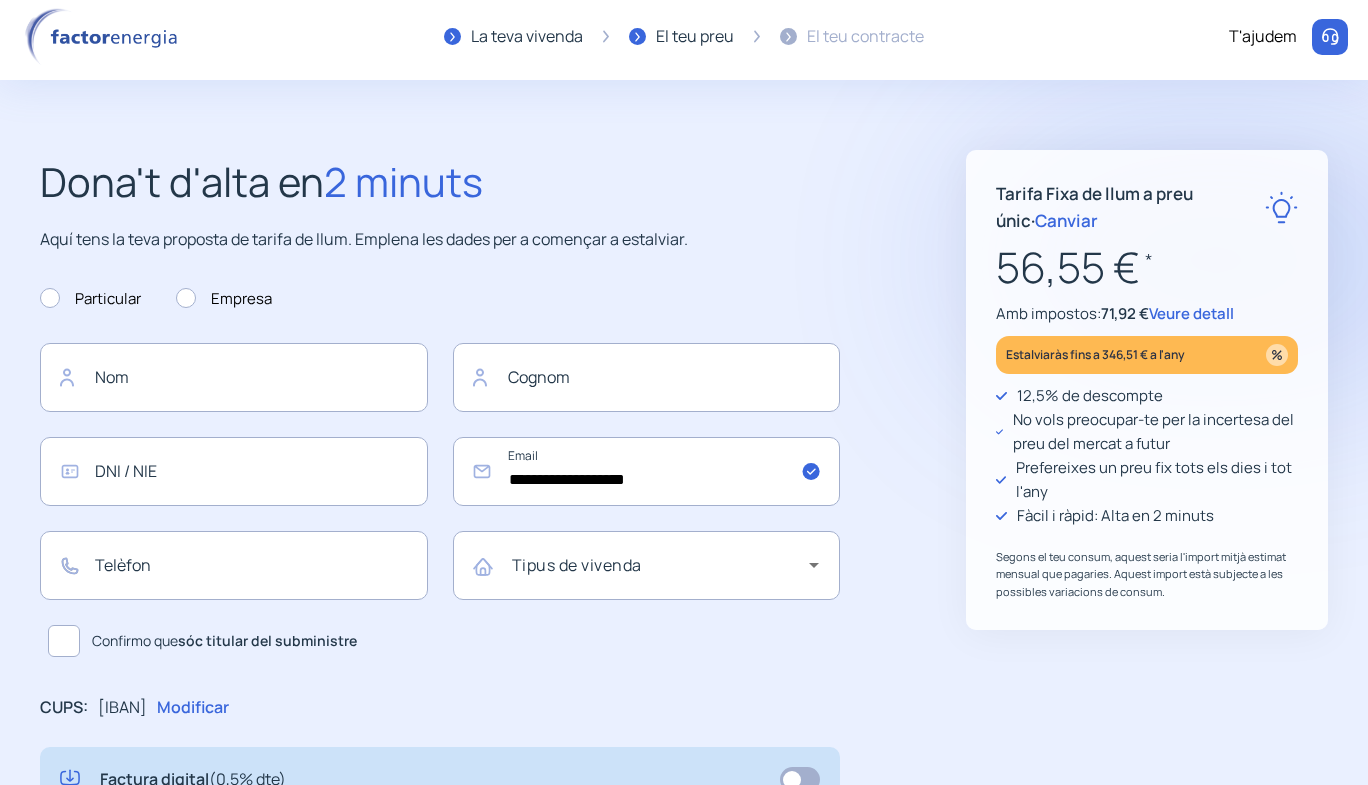 scroll, scrollTop: 0, scrollLeft: 0, axis: both 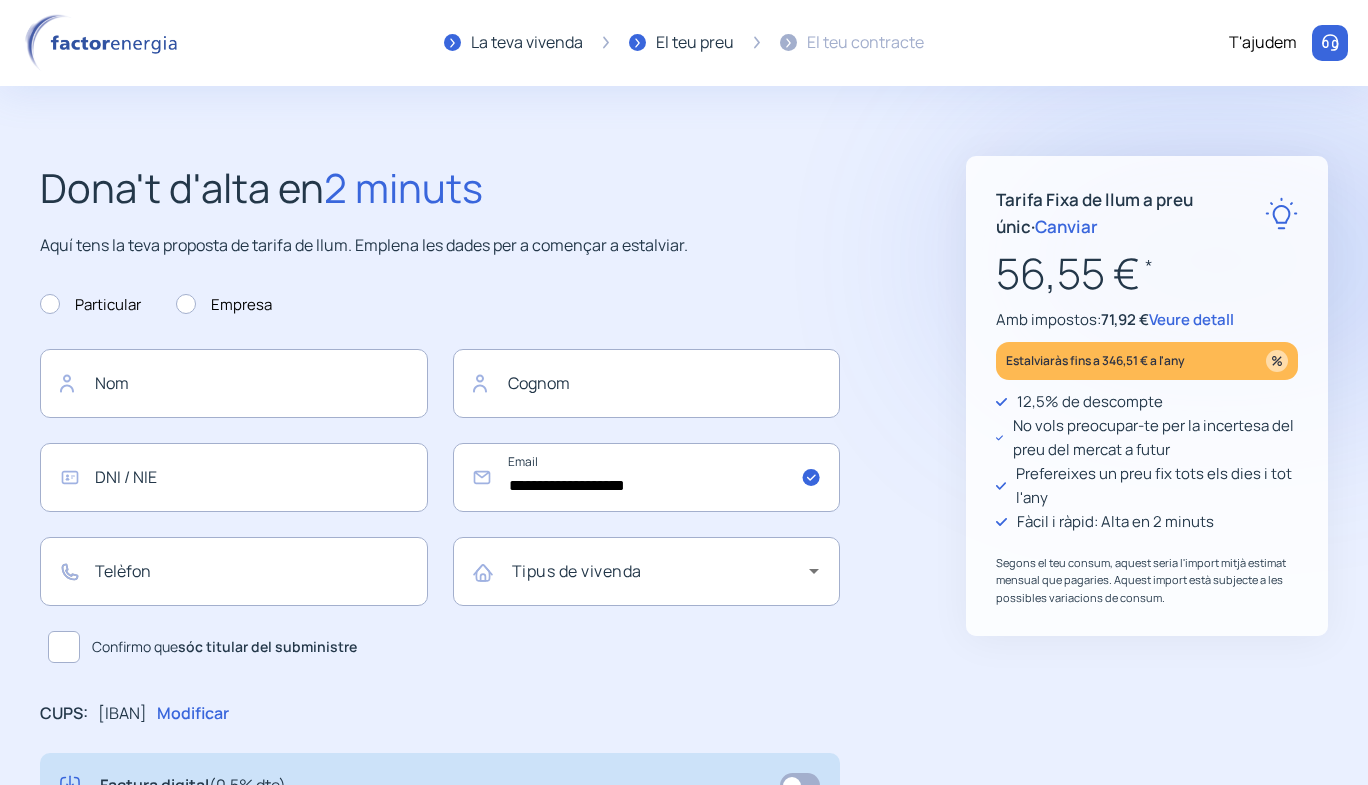 click 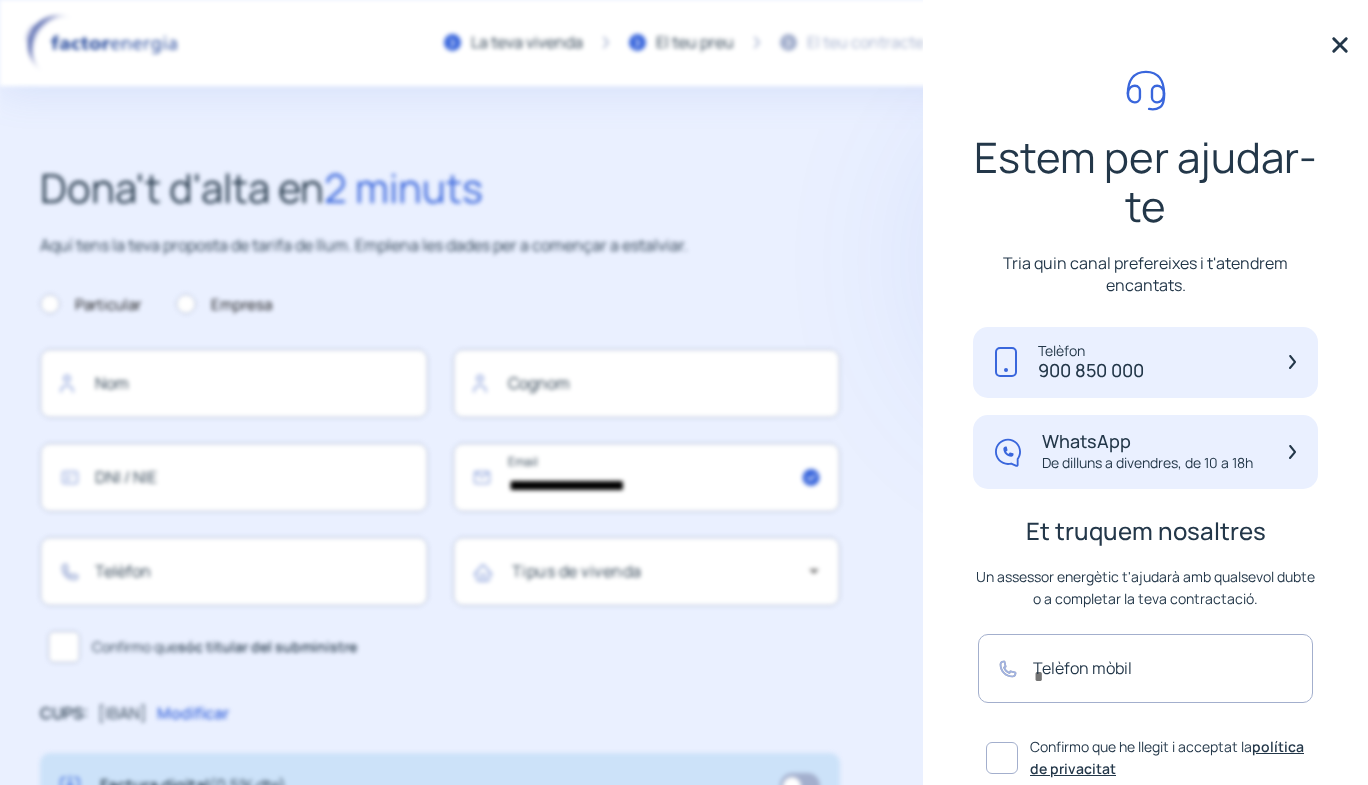 click on "De dilluns a divendres, de 10 a 18h" 